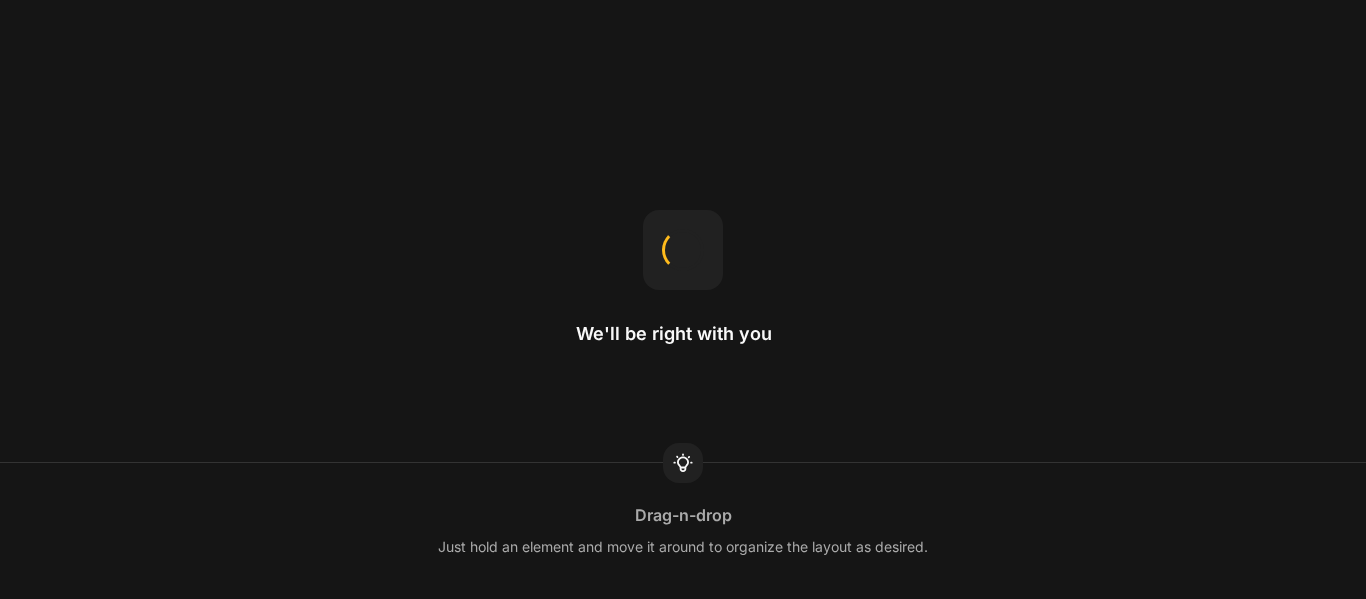 scroll, scrollTop: 0, scrollLeft: 0, axis: both 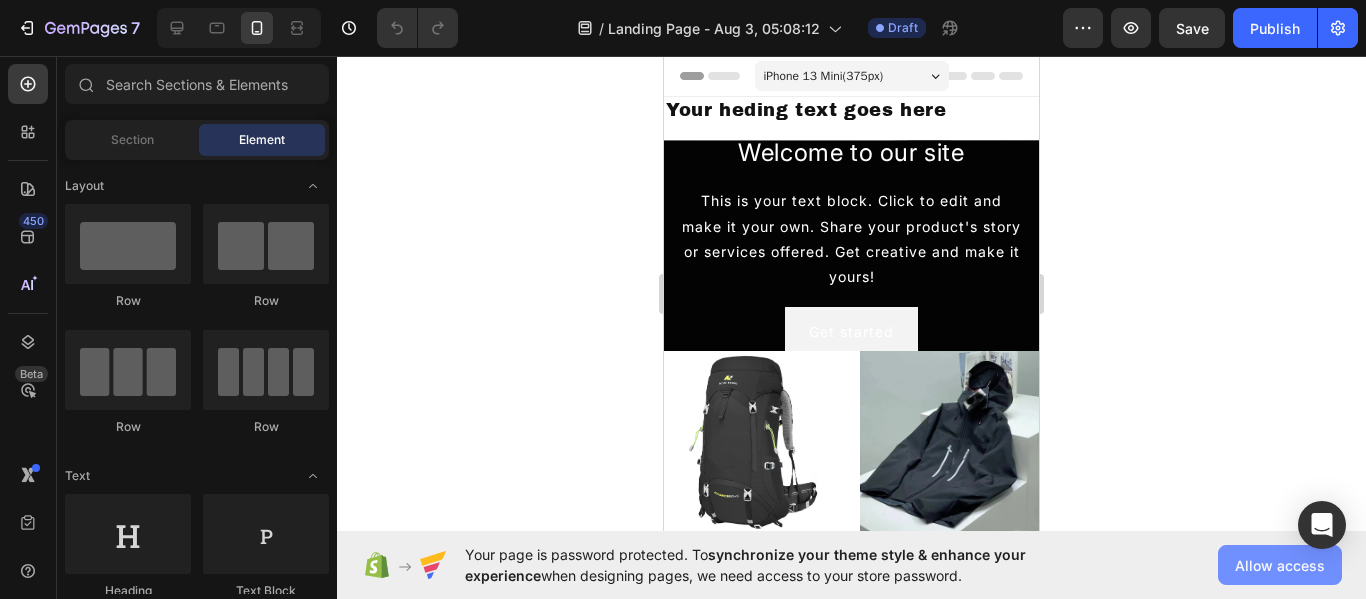 click on "Allow access" 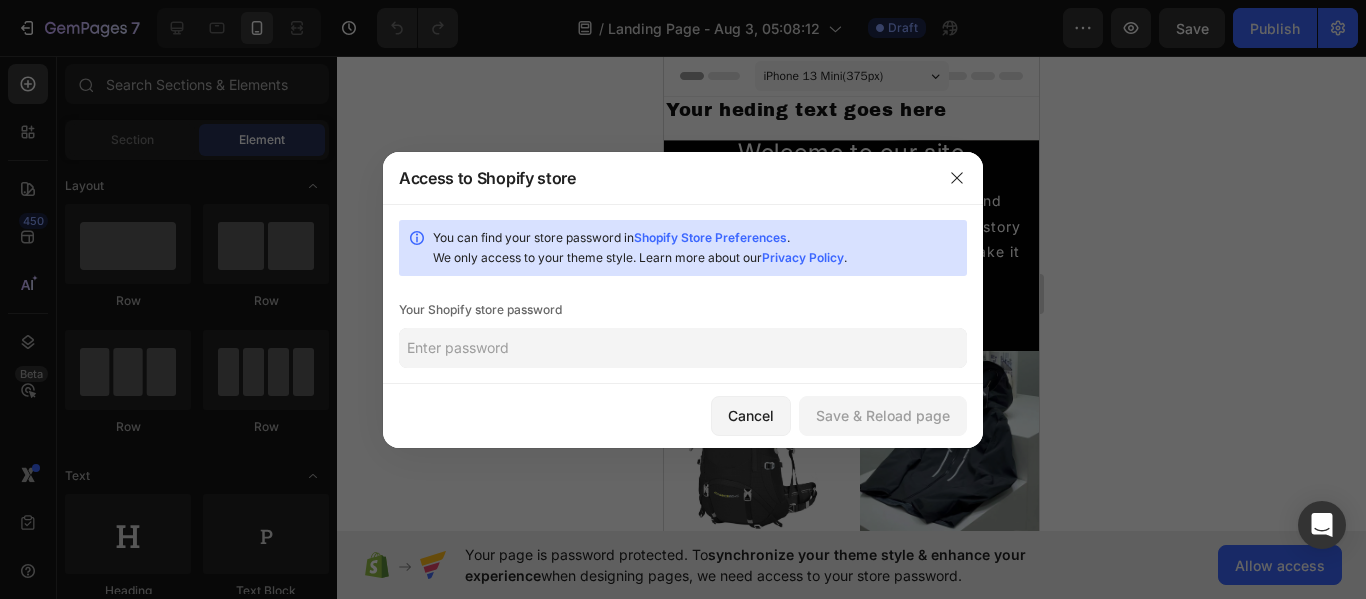 click 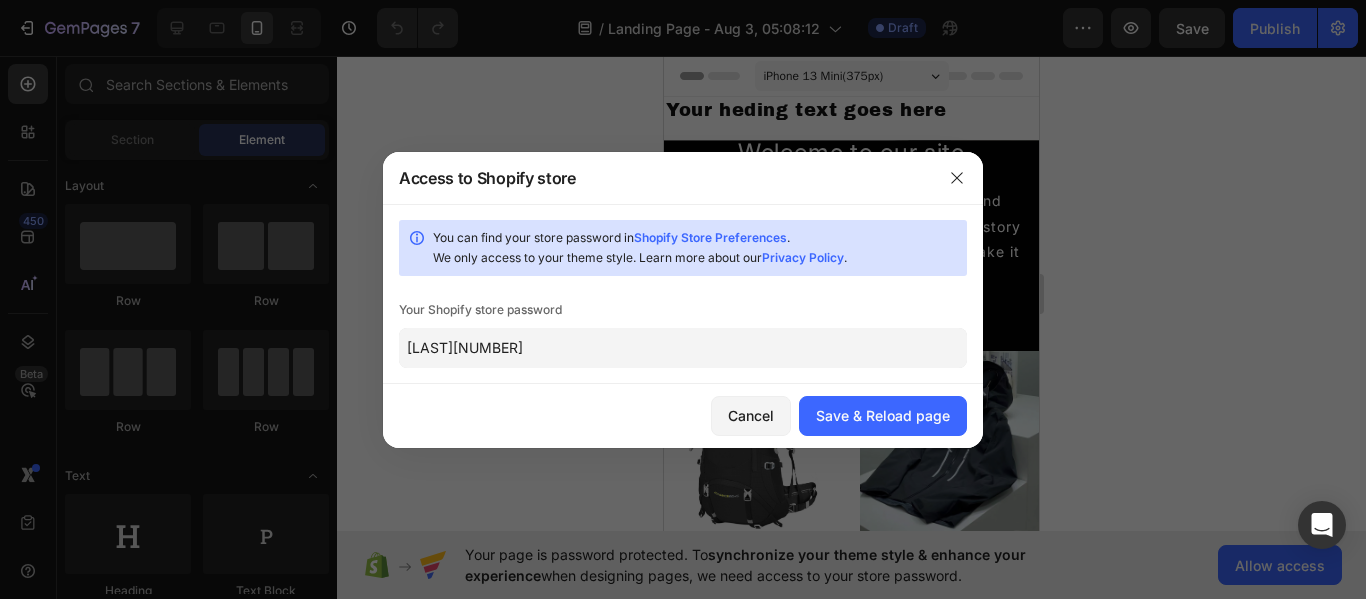 type on "[LAST][NUMBER]" 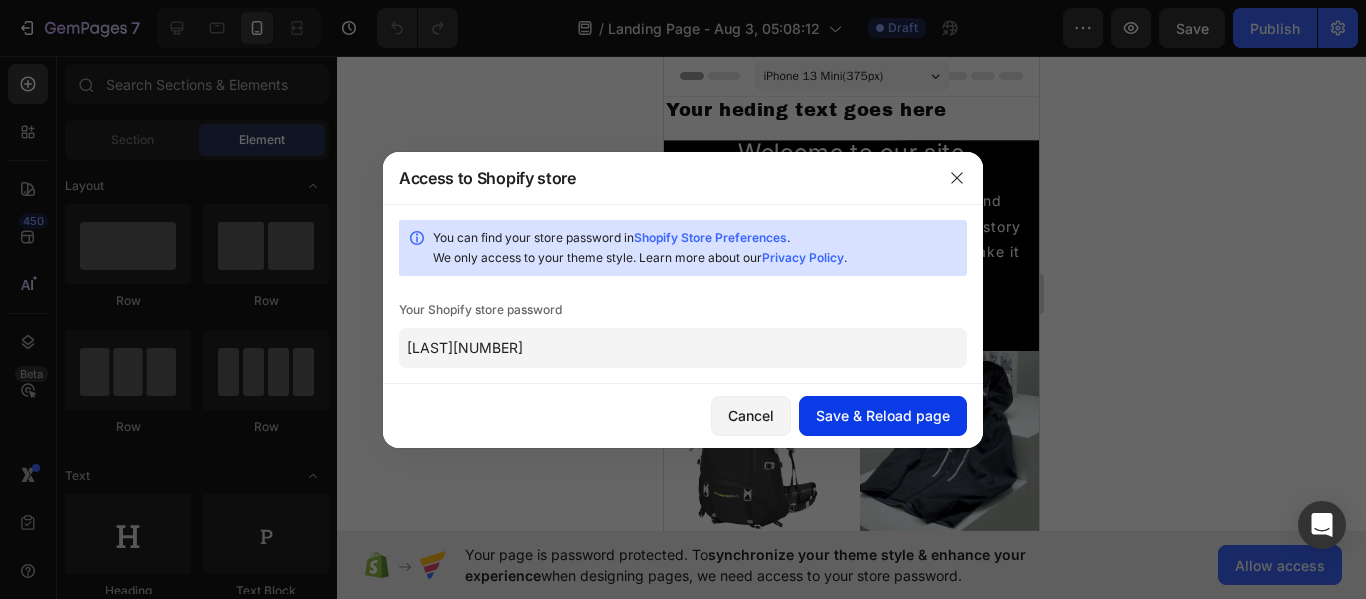 click on "Save & Reload page" at bounding box center [883, 415] 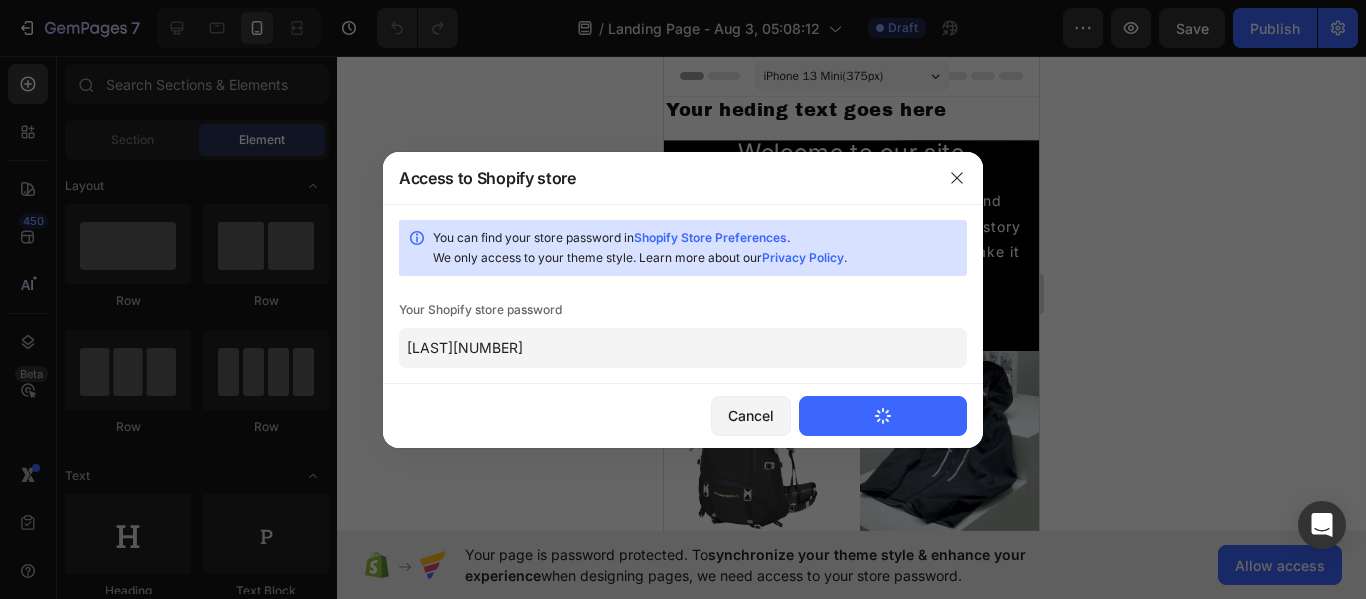 type 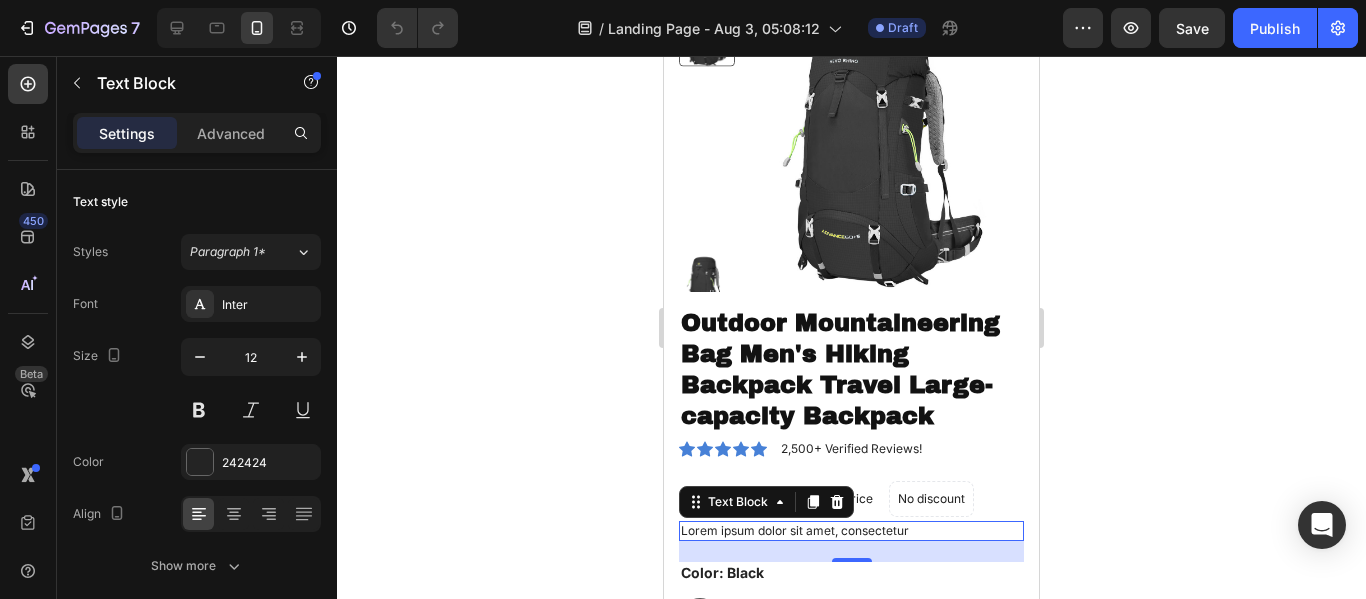 scroll, scrollTop: 2419, scrollLeft: 0, axis: vertical 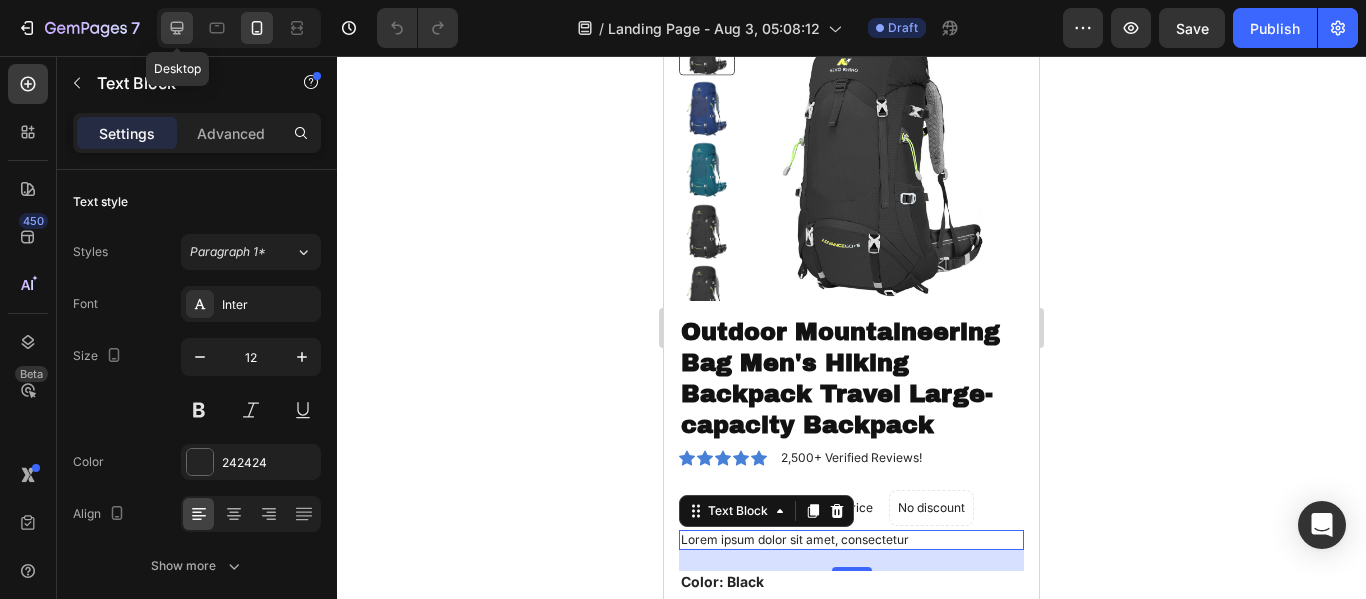 click 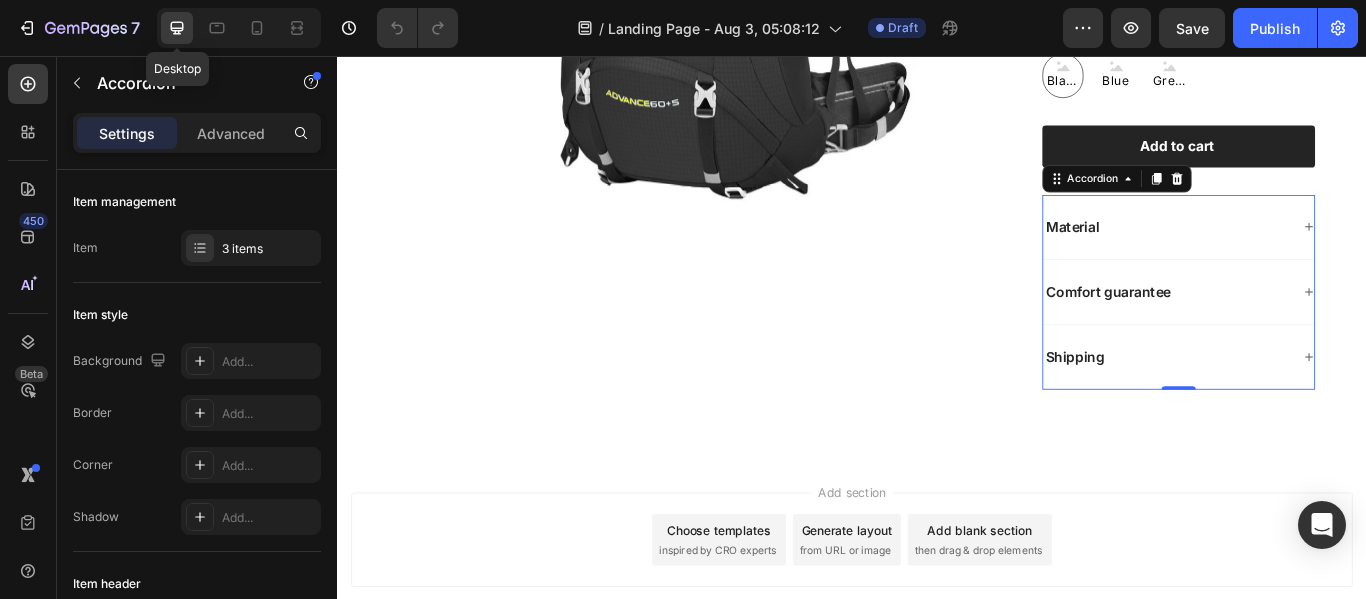 scroll, scrollTop: 1801, scrollLeft: 0, axis: vertical 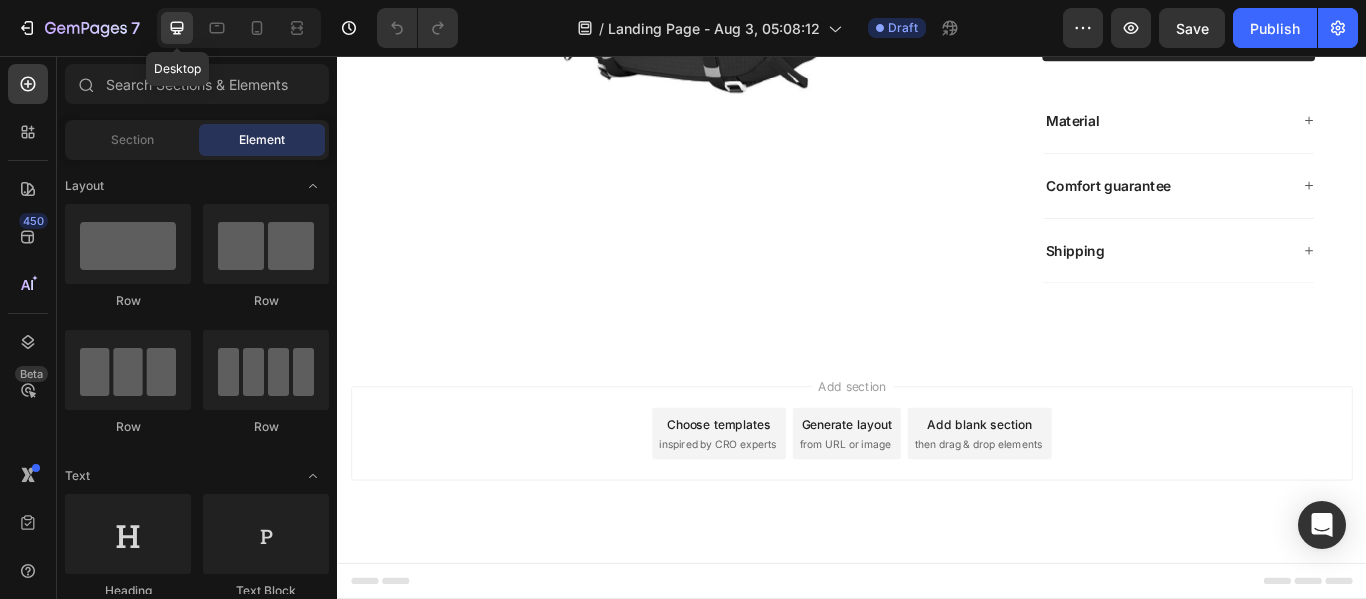 click on "Add section Choose templates inspired by CRO experts Generate layout from URL or image Add blank section then drag & drop elements" at bounding box center [937, 496] 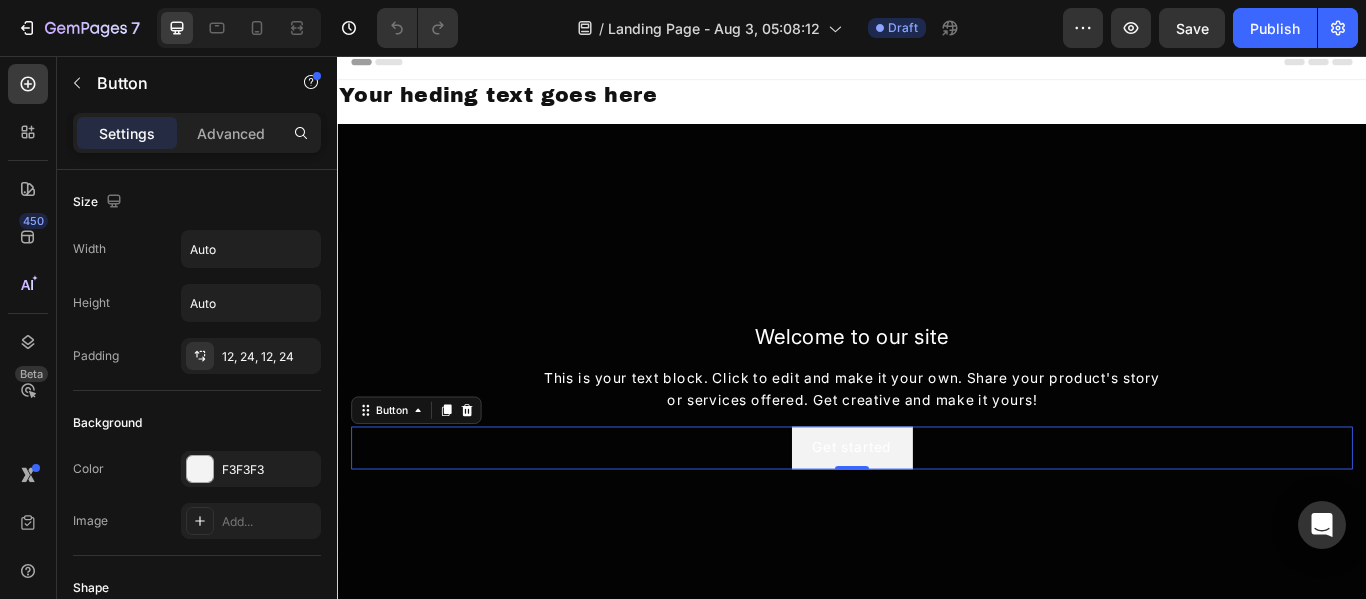 scroll, scrollTop: 0, scrollLeft: 0, axis: both 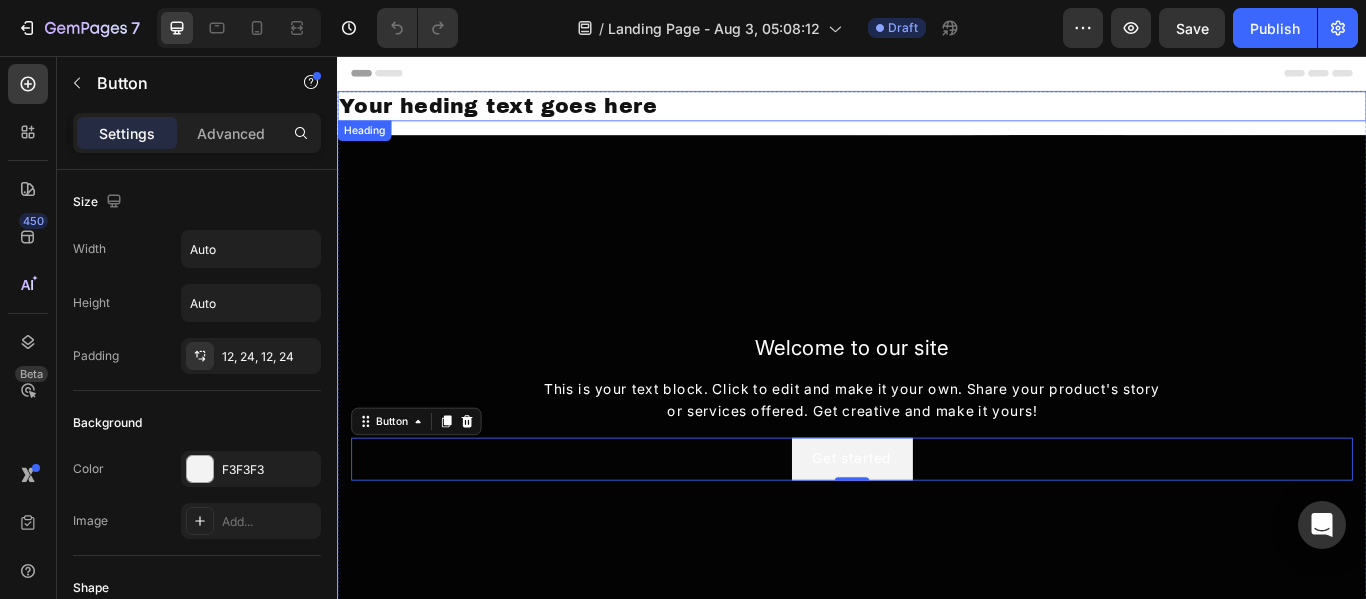 click on "Your heding text goes here" at bounding box center [937, 114] 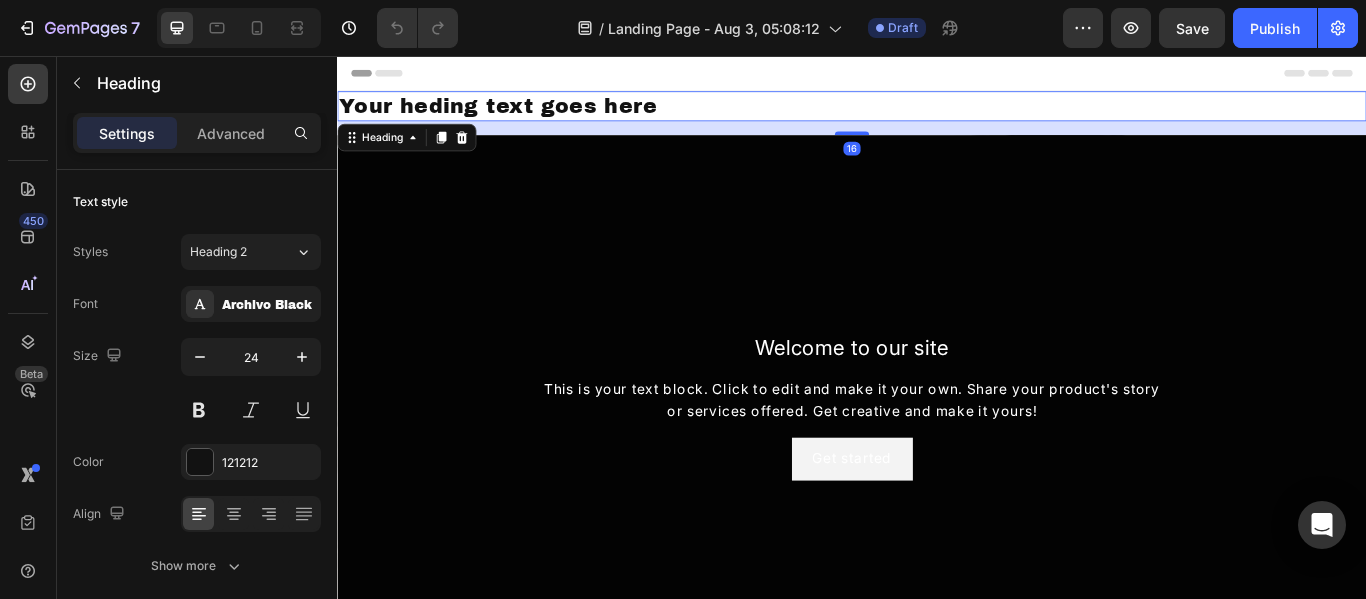 click on "Your heding text goes here" at bounding box center [937, 114] 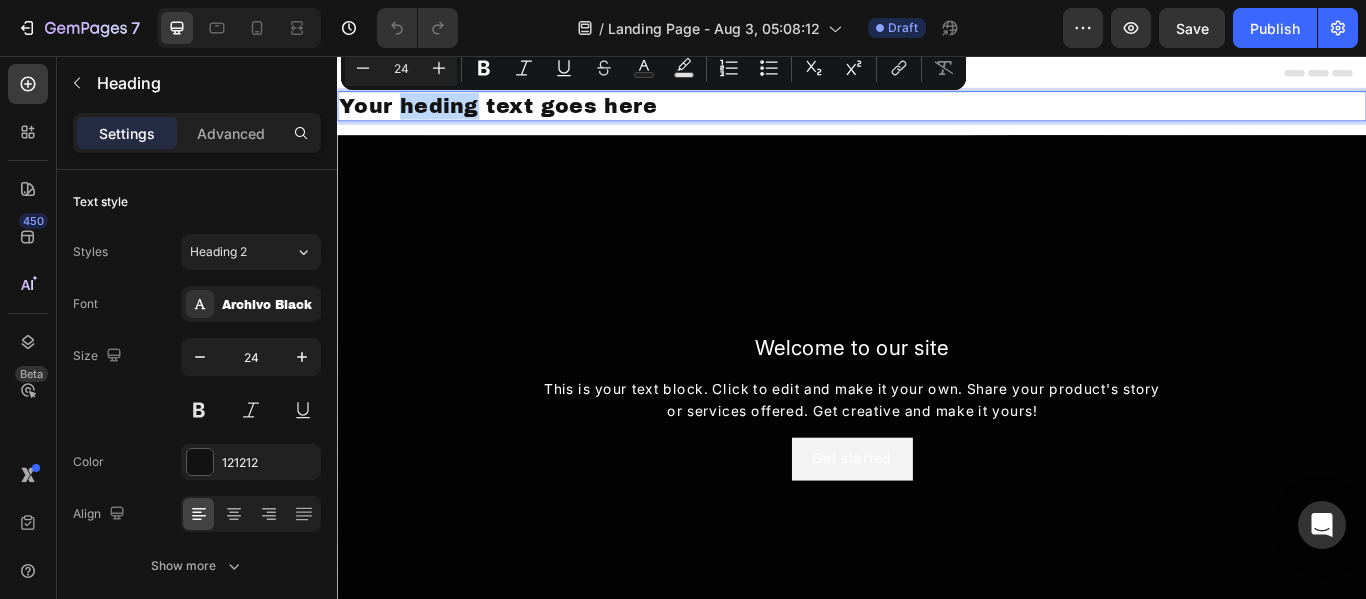click on "Your heding text goes here" at bounding box center (937, 114) 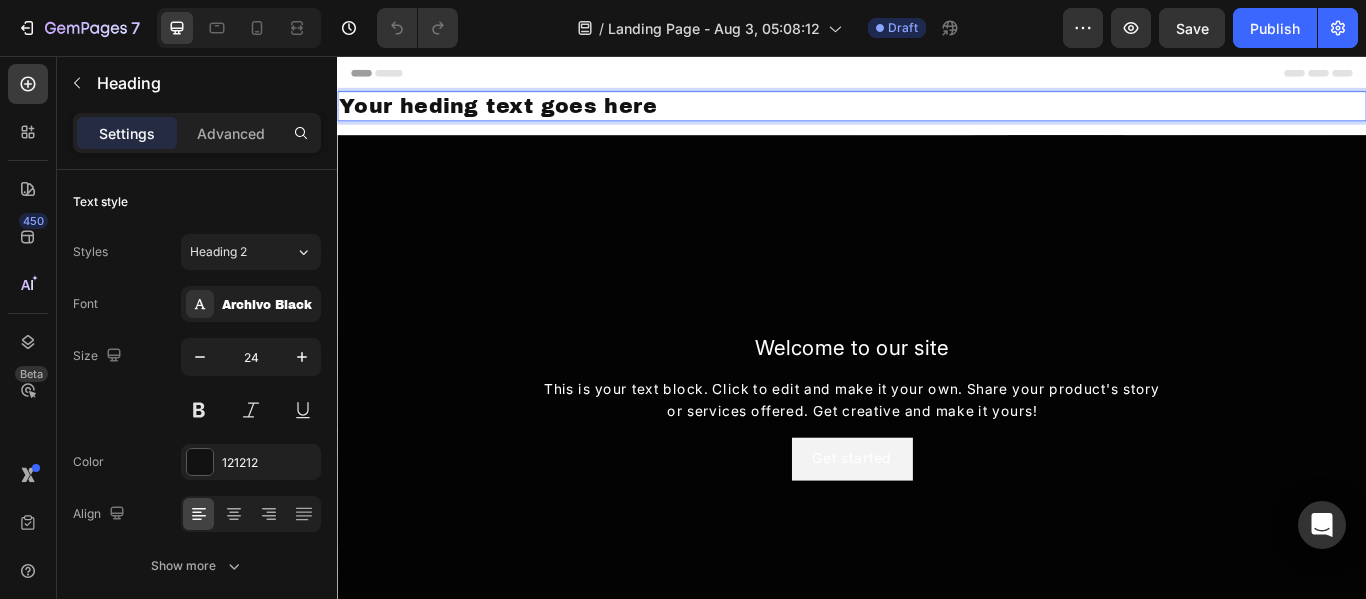 click on "Your heding text goes here" at bounding box center [937, 114] 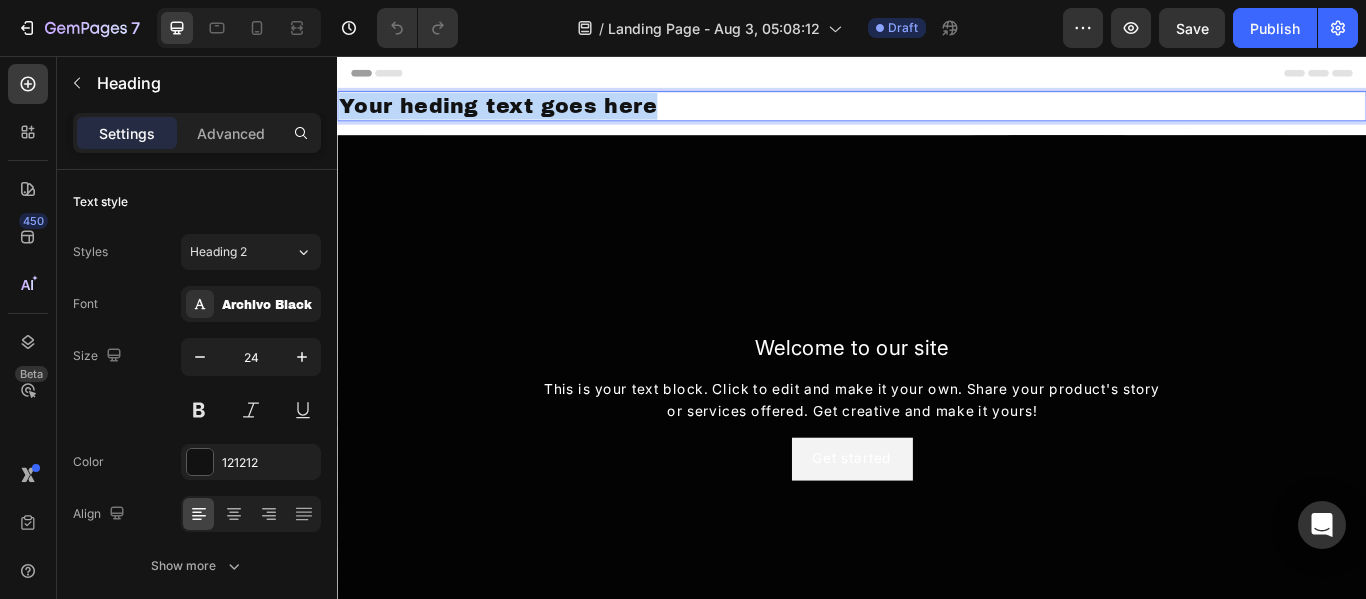 click on "Your heding text goes here" at bounding box center (937, 114) 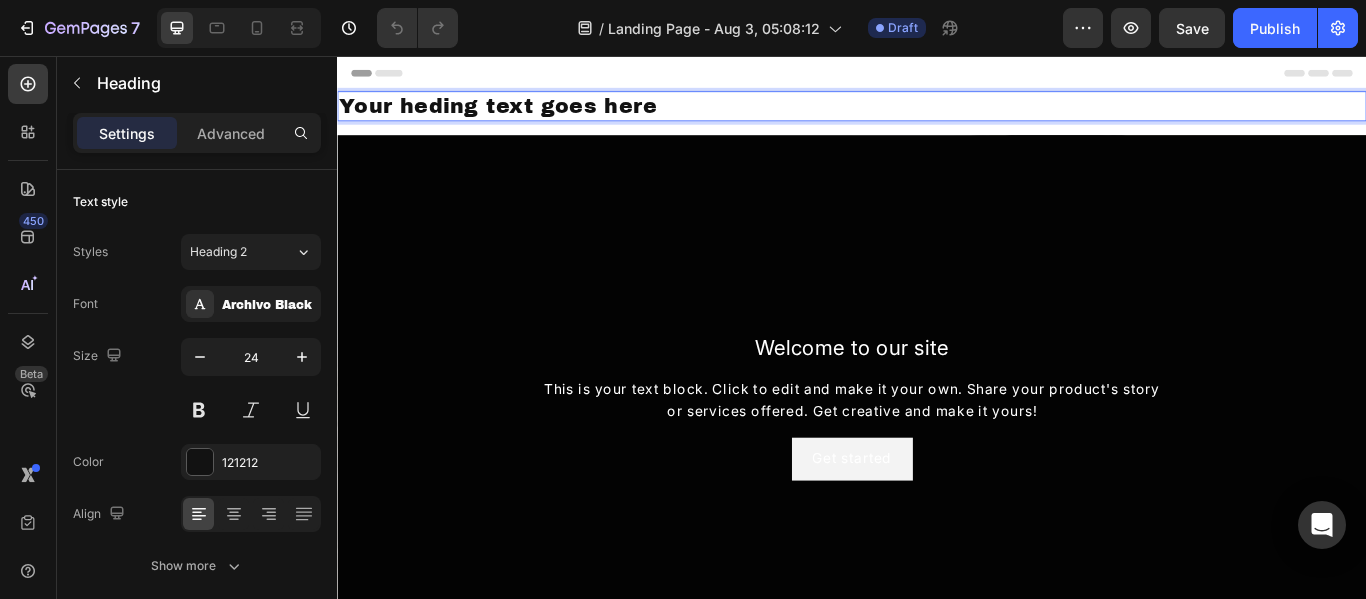 click on "Your heding text goes here" at bounding box center (937, 114) 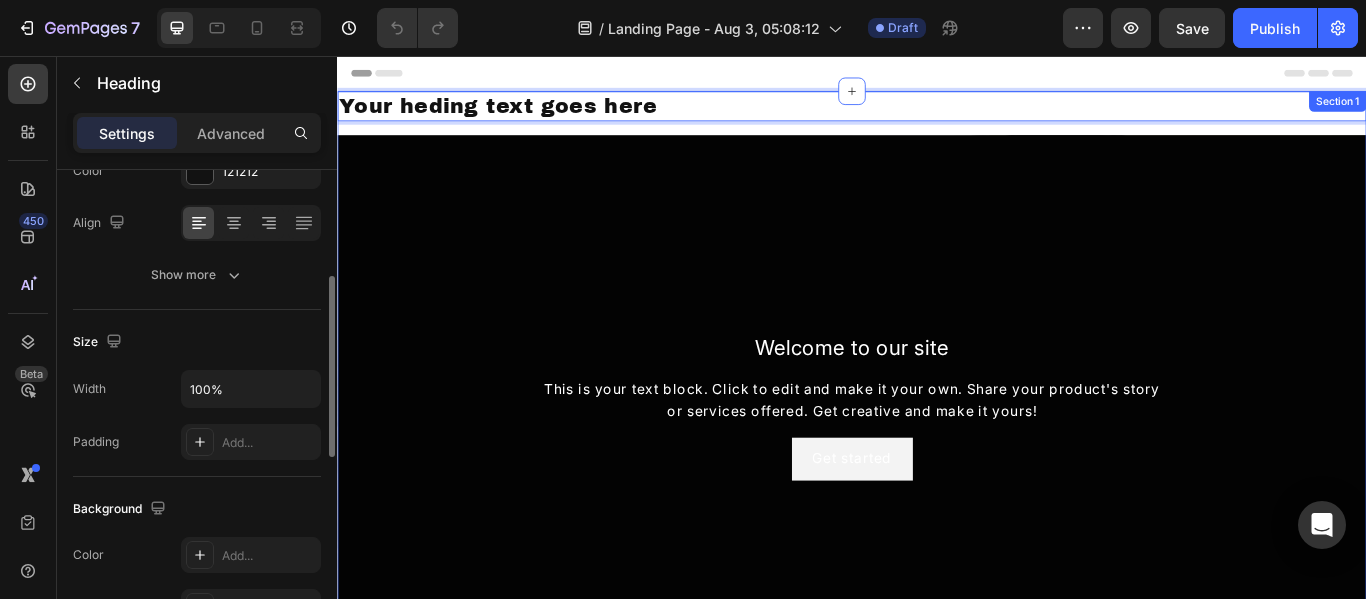 scroll, scrollTop: 294, scrollLeft: 0, axis: vertical 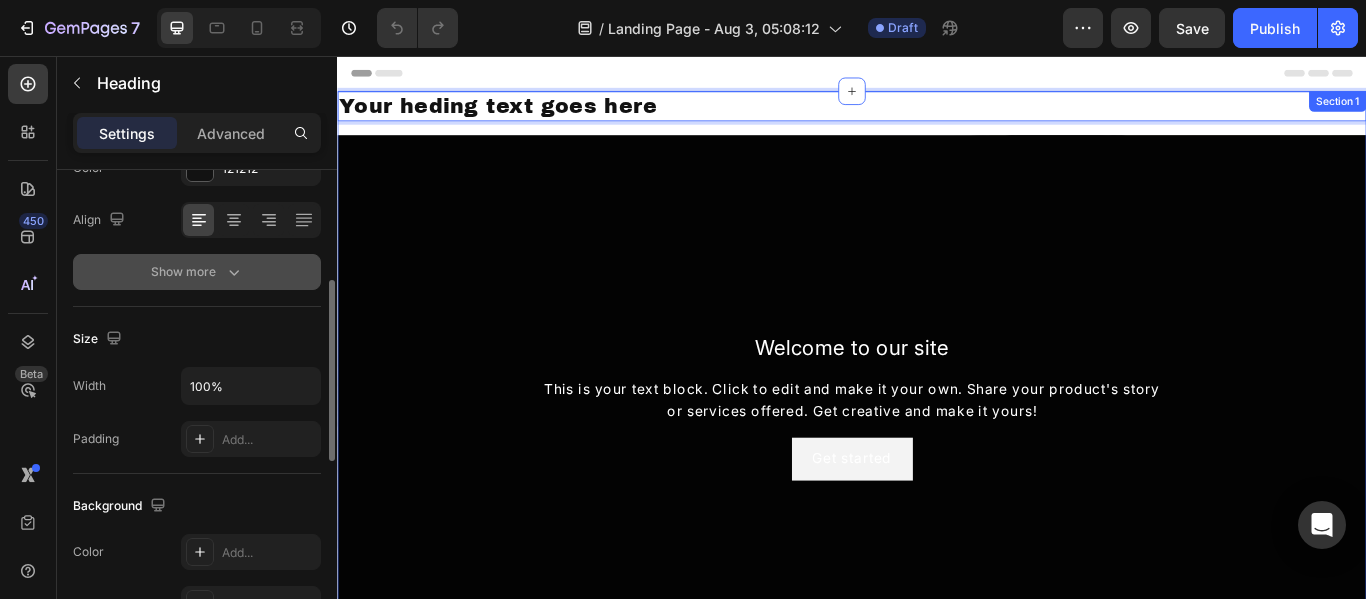 click on "Show more" at bounding box center (197, 272) 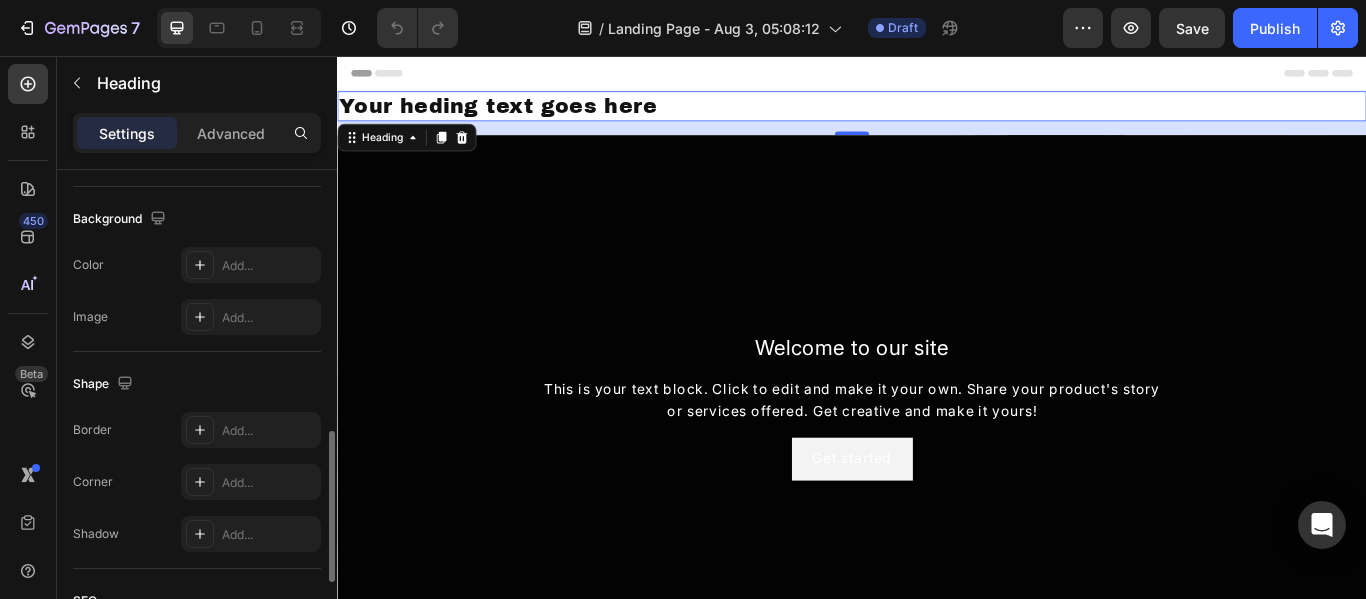 scroll, scrollTop: 847, scrollLeft: 0, axis: vertical 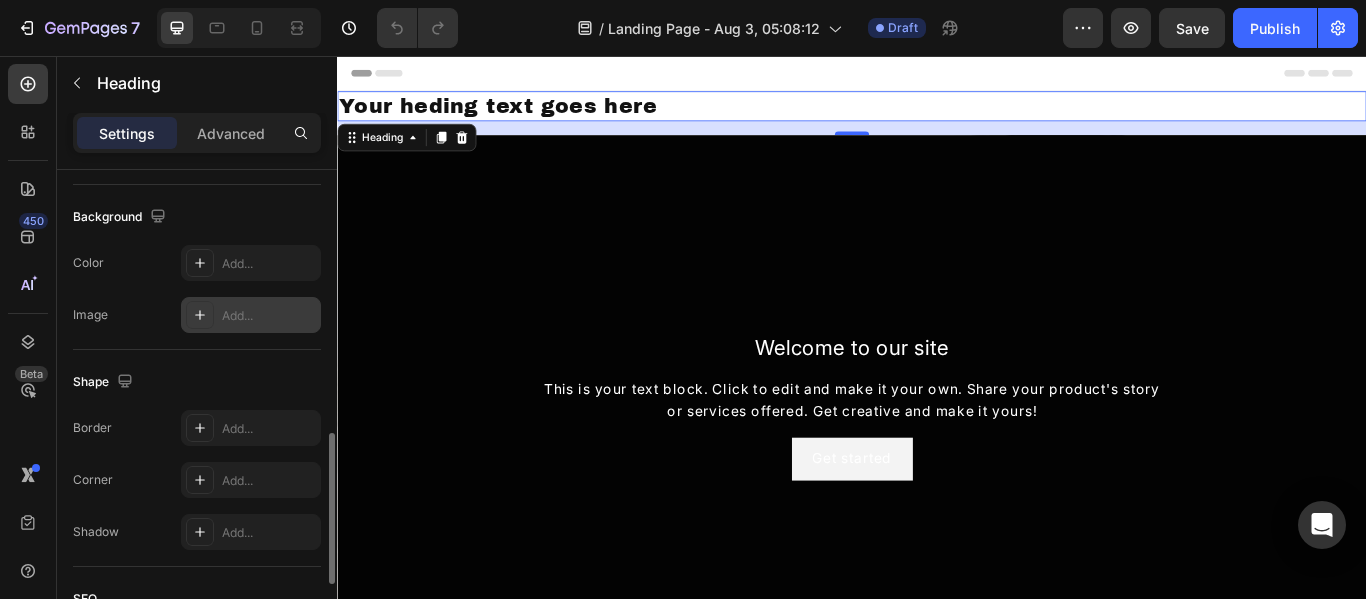 click 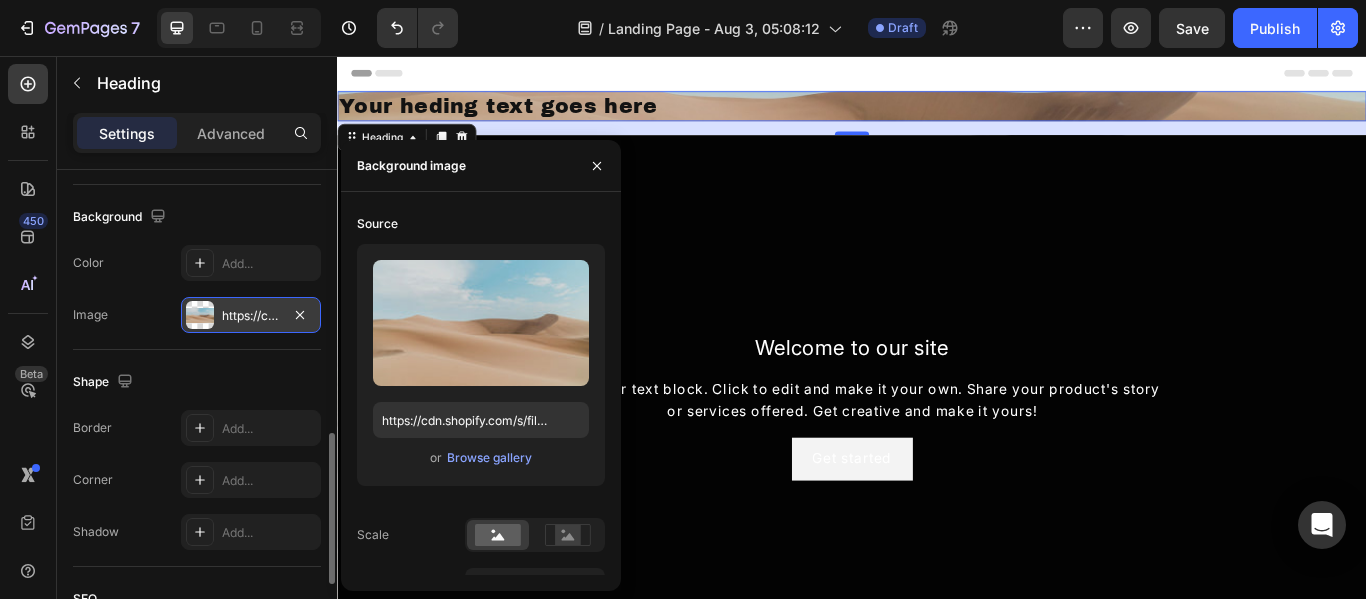 click on "https://cdn.shopify.com/s/files/1/2005/9307/files/background_settings.jpg" at bounding box center (251, 315) 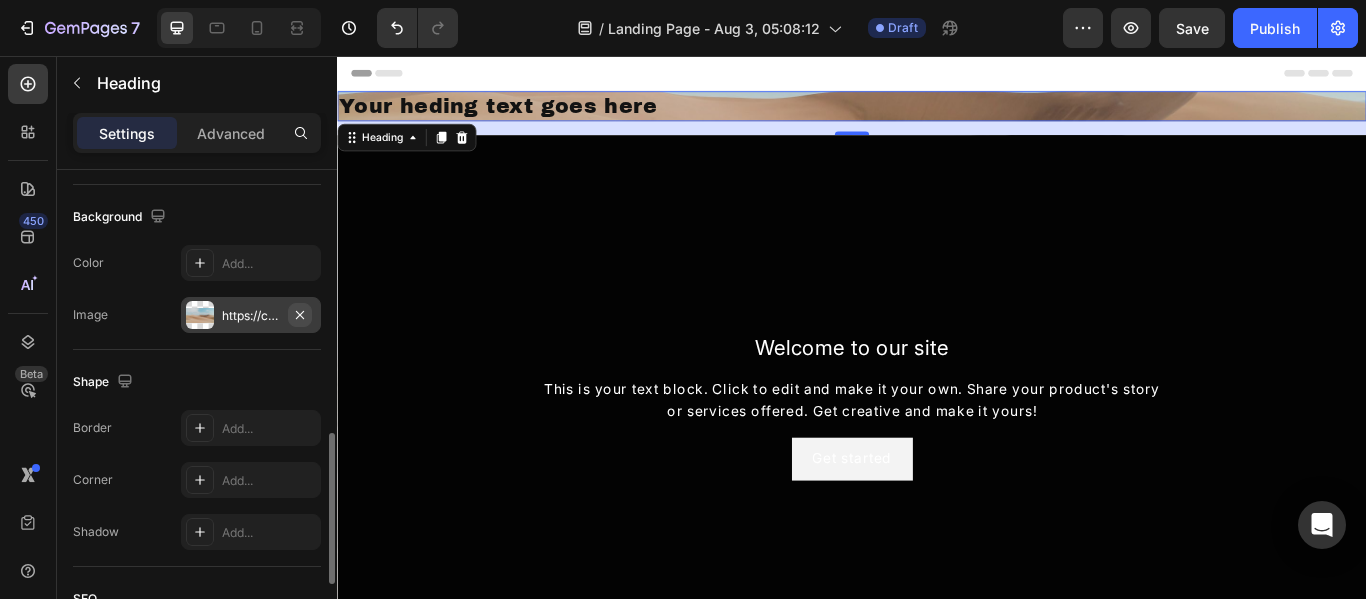 click 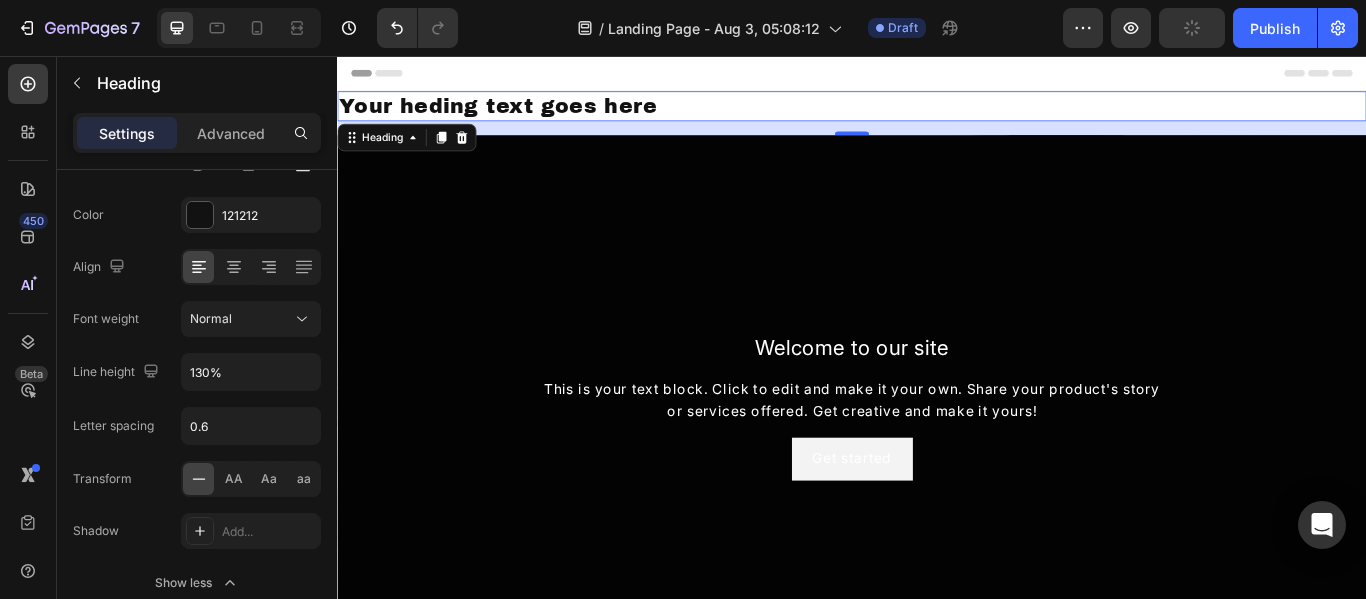 scroll, scrollTop: 0, scrollLeft: 0, axis: both 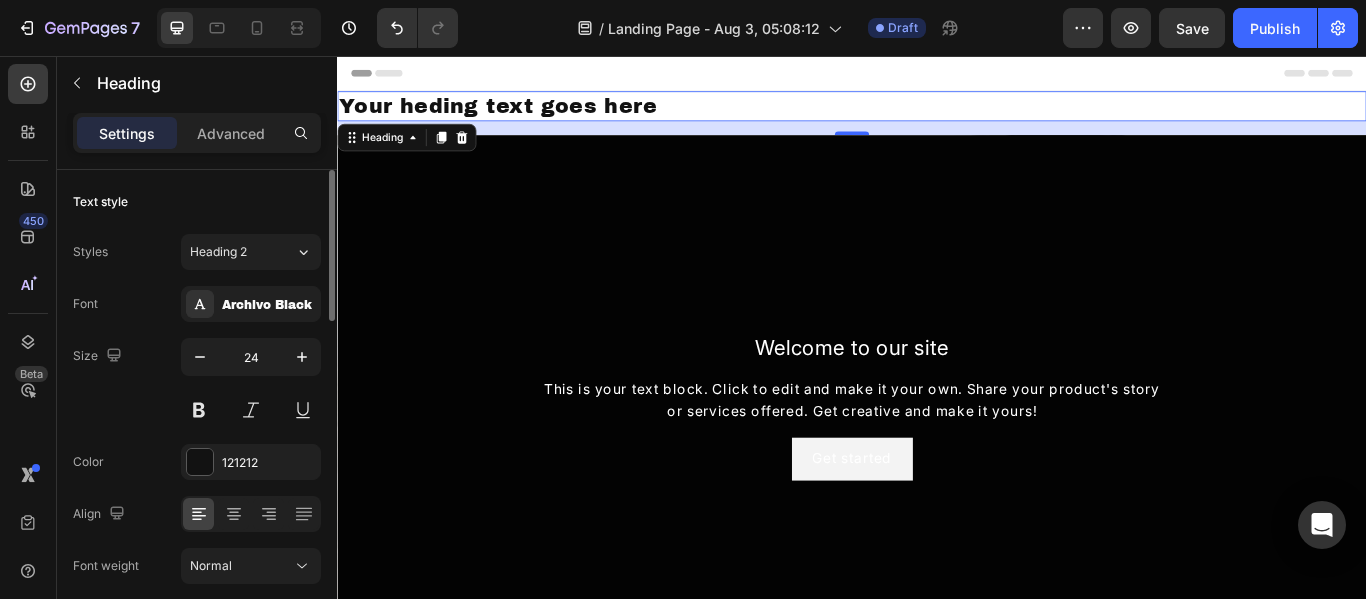 click on "Header" at bounding box center [394, 76] 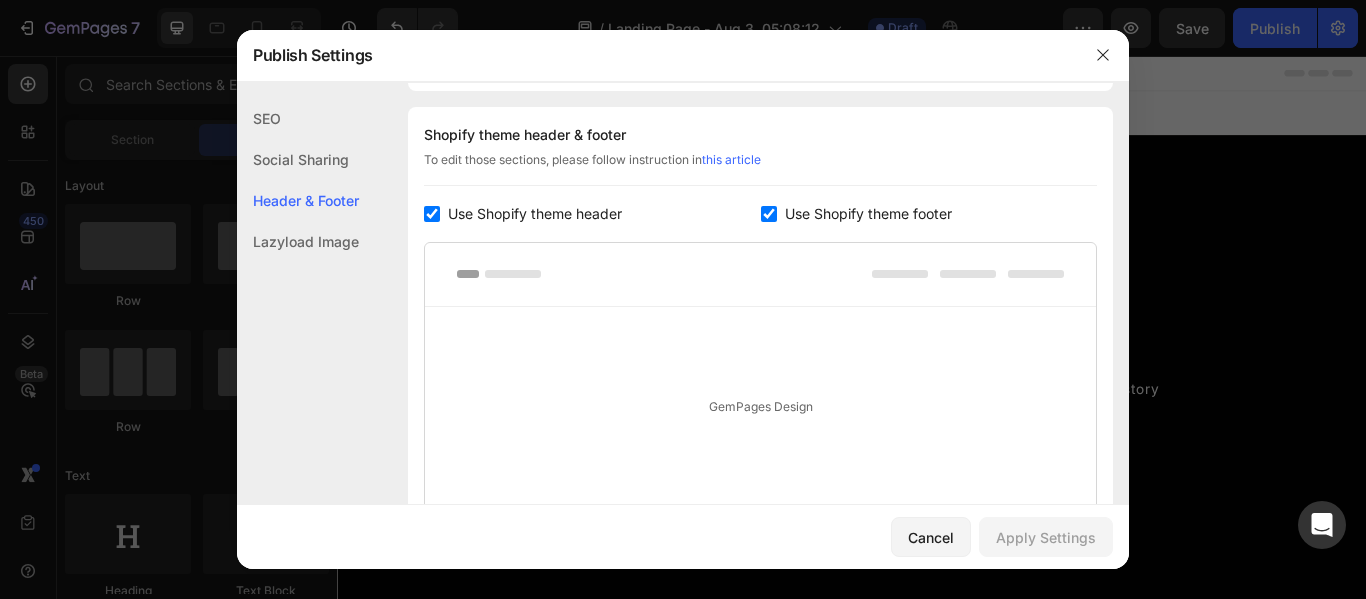 scroll, scrollTop: 937, scrollLeft: 0, axis: vertical 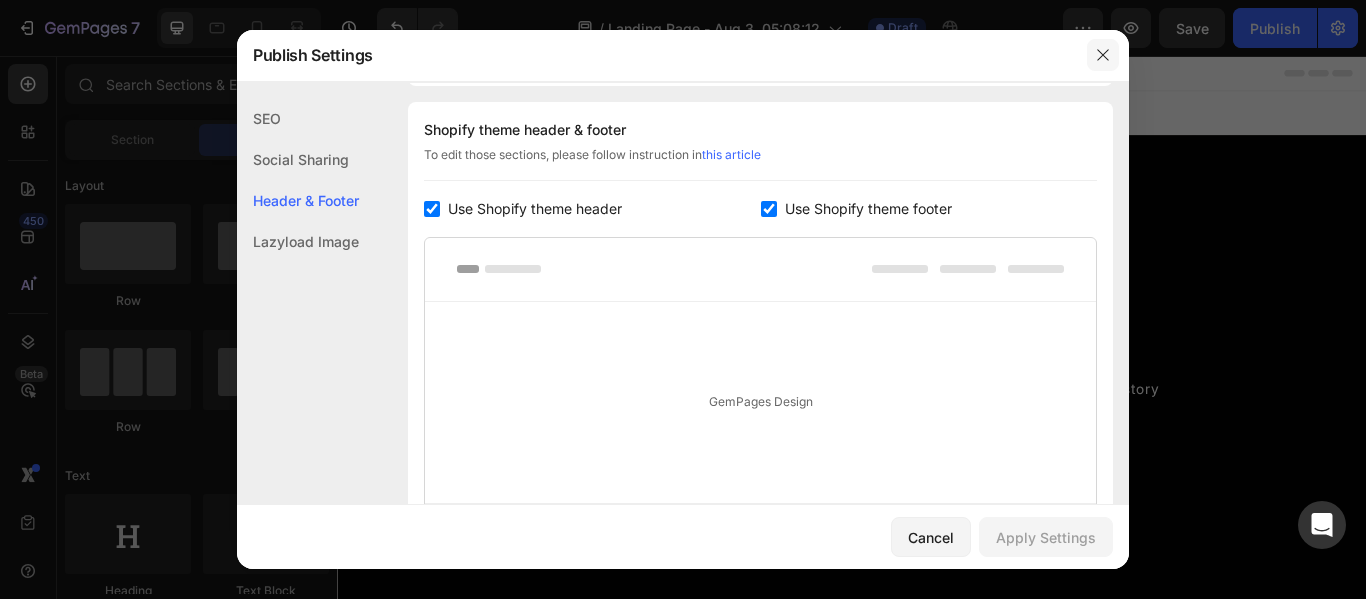 click 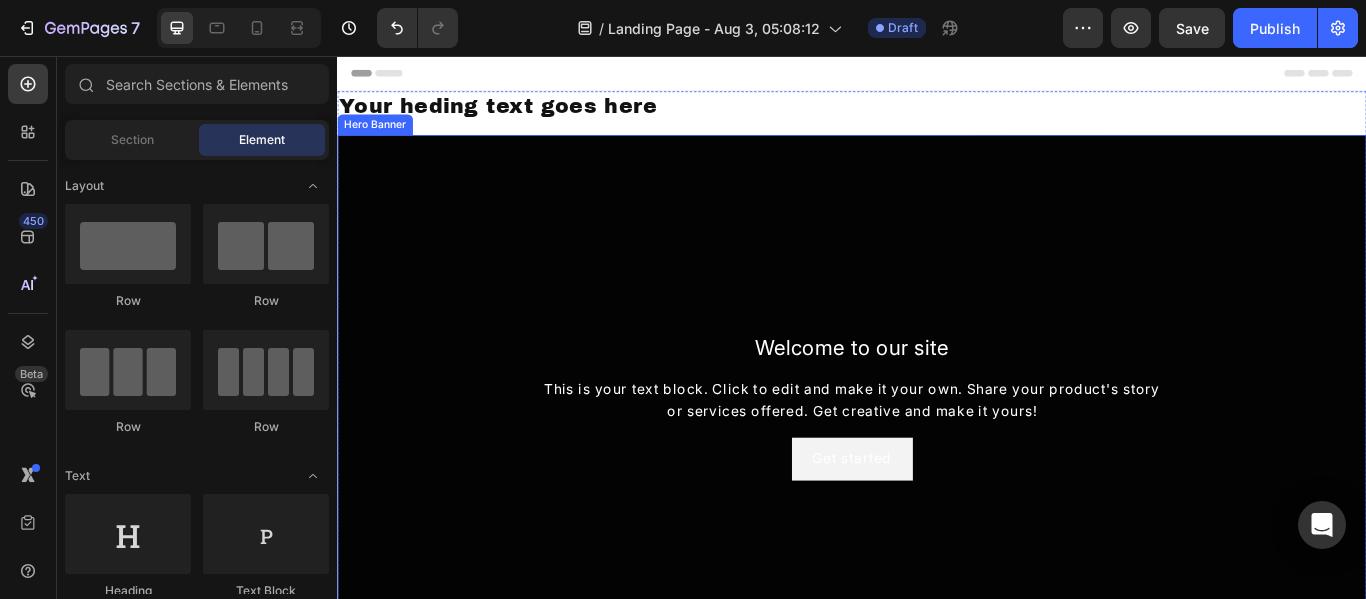 click at bounding box center [937, 464] 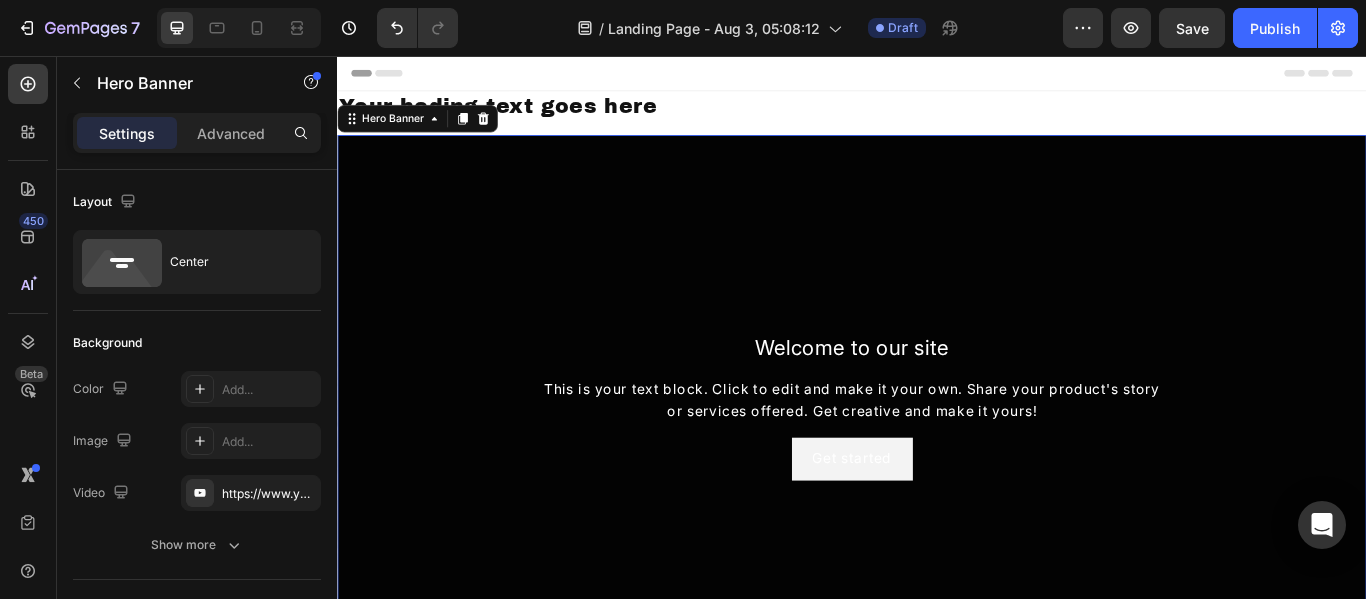 click at bounding box center [937, 464] 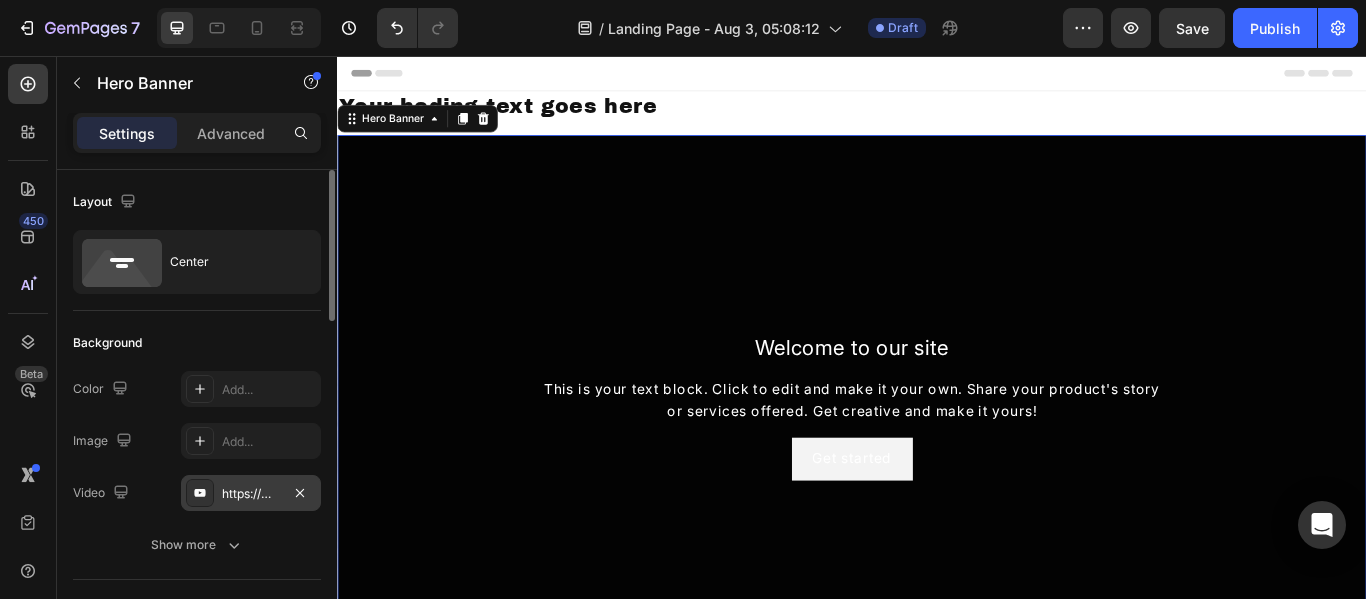 click on "https://www.youtube.com/embed/CKO3k-xT9ZI?si=2GWNB3XTsXFqk6e1" at bounding box center [251, 494] 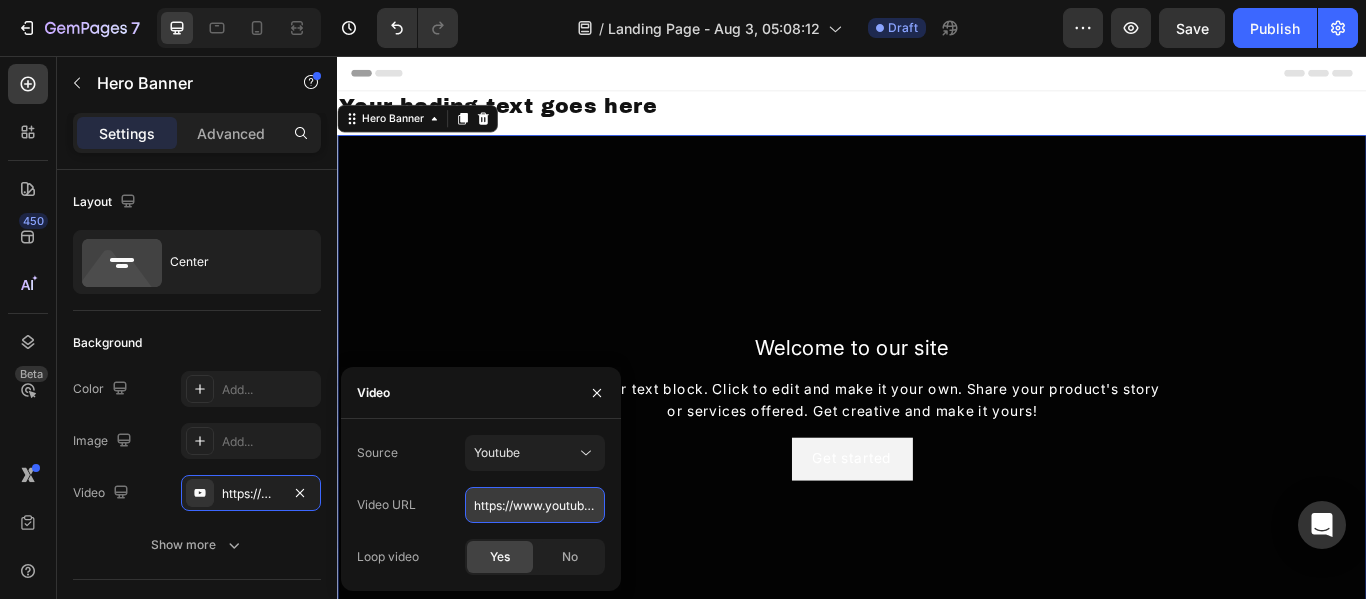 click on "https://www.youtube.com/embed/CKO3k-xT9ZI?si=2GWNB3XTsXFqk6e1" at bounding box center [535, 505] 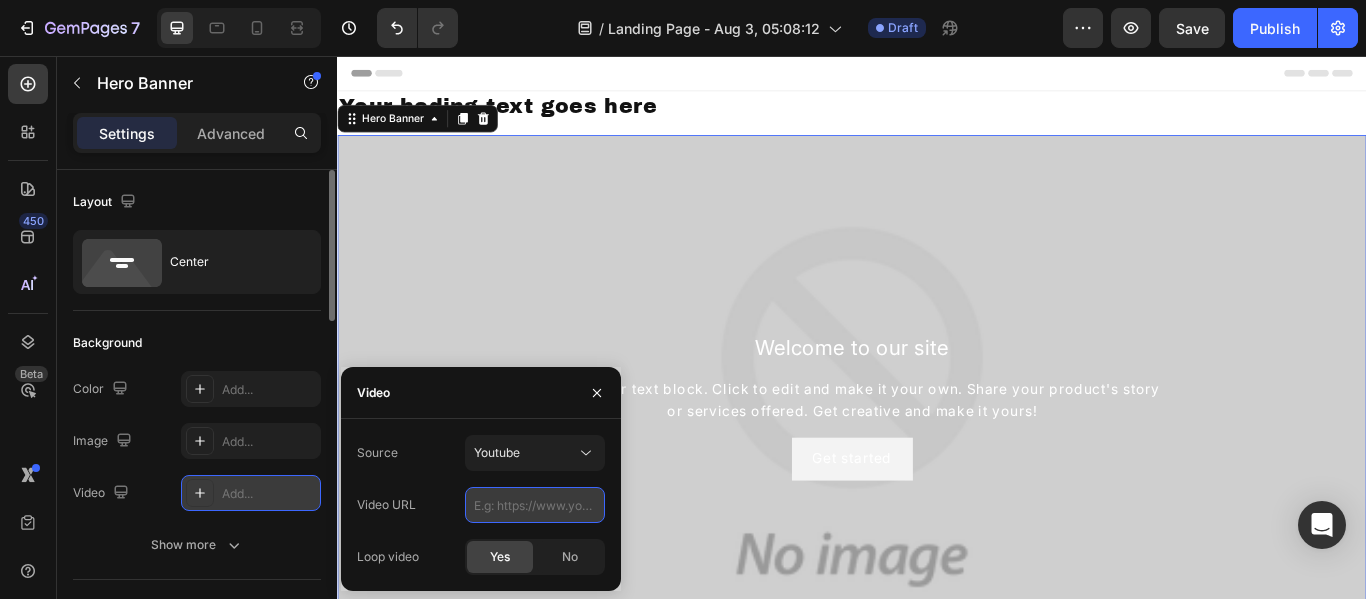 click at bounding box center (535, 505) 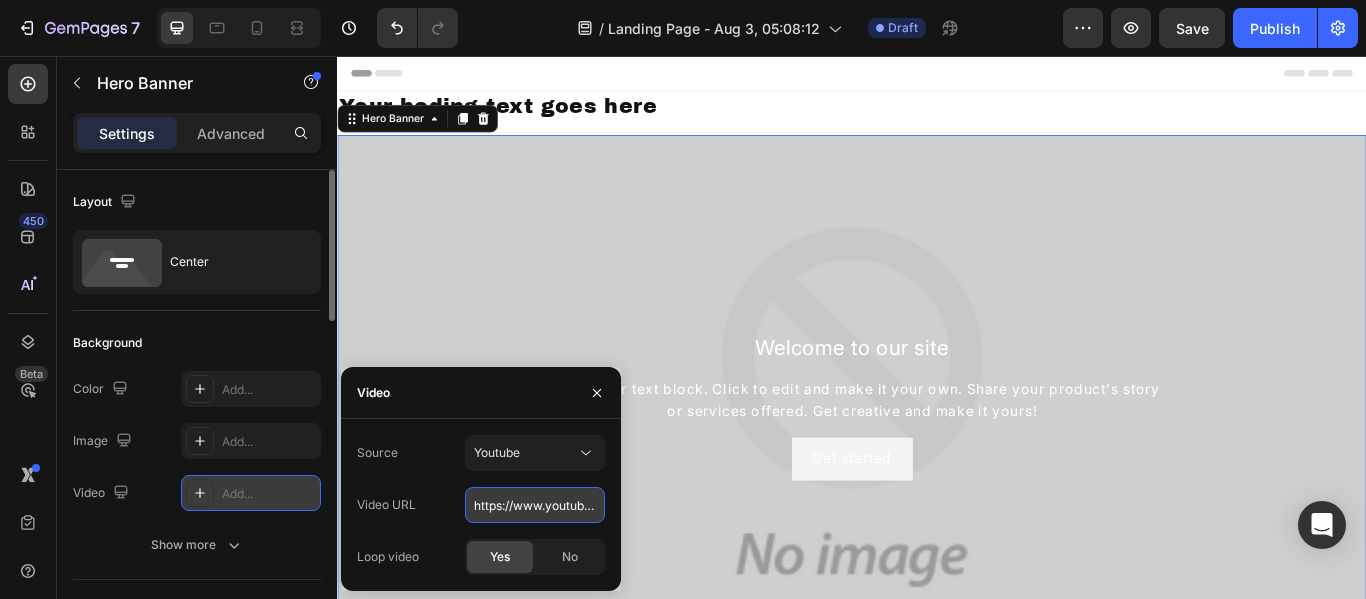 scroll, scrollTop: 0, scrollLeft: 286, axis: horizontal 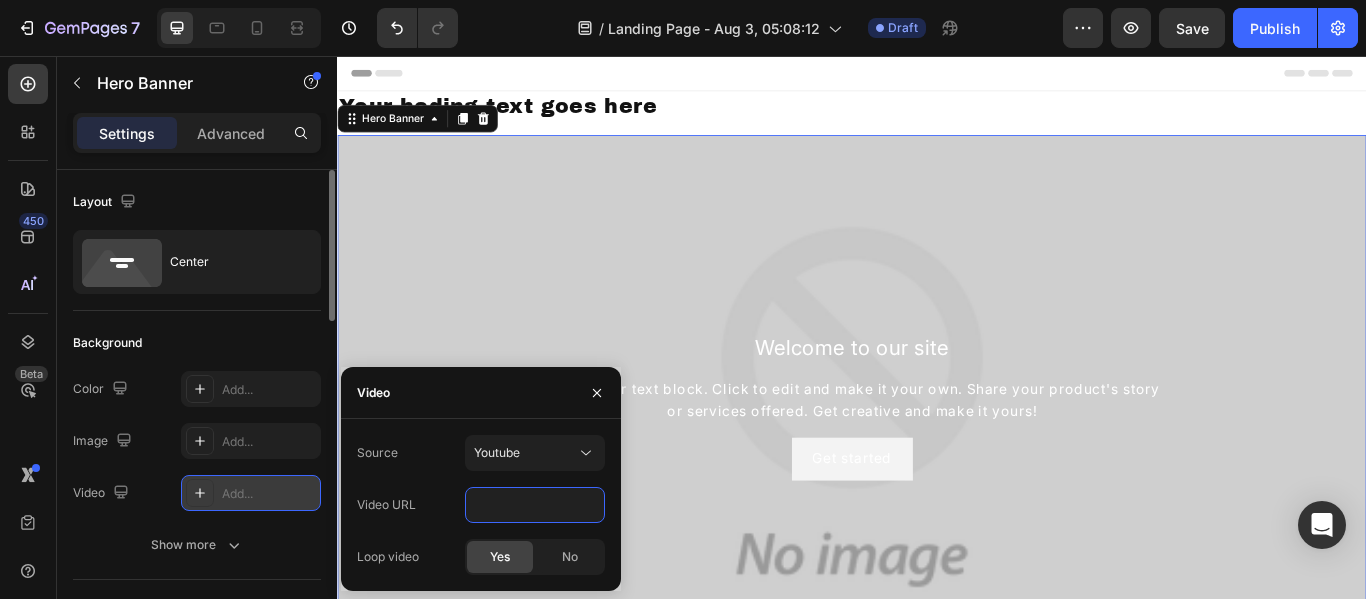 type on "https://www.youtube.com/embed/CKO3k-xT9ZI?si=TYBthdyLNYNcjsH9" 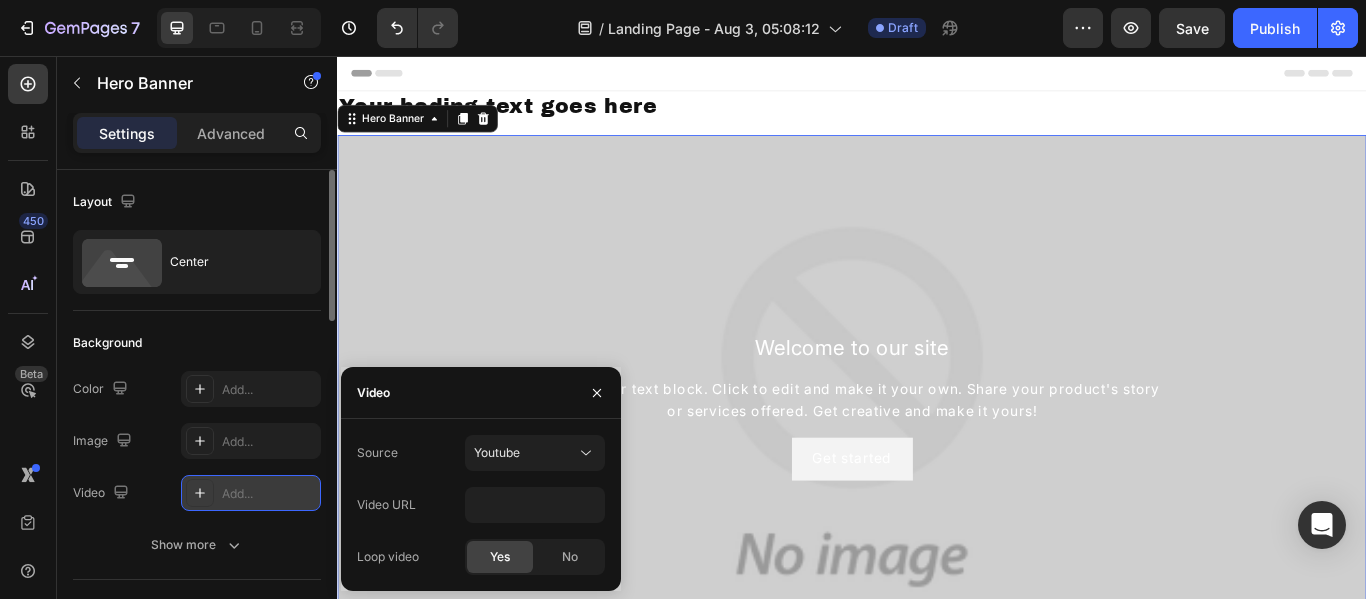 click on "Source Youtube Video URL [URL] Loop video Yes No" 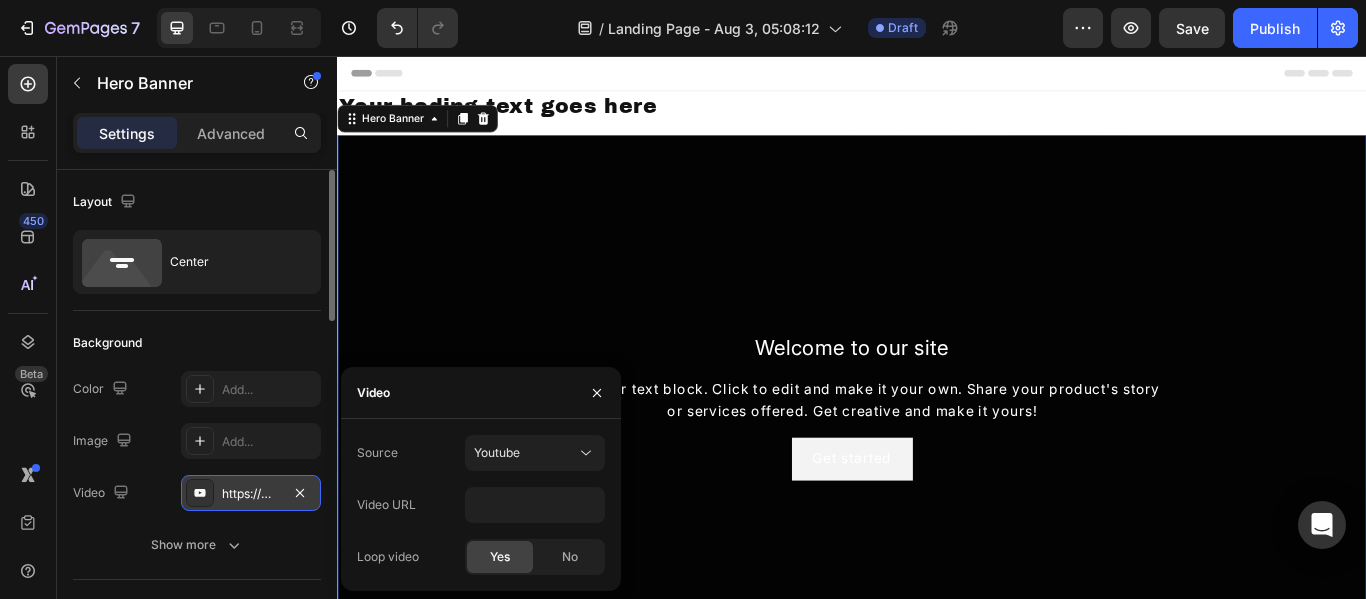 scroll, scrollTop: 0, scrollLeft: 0, axis: both 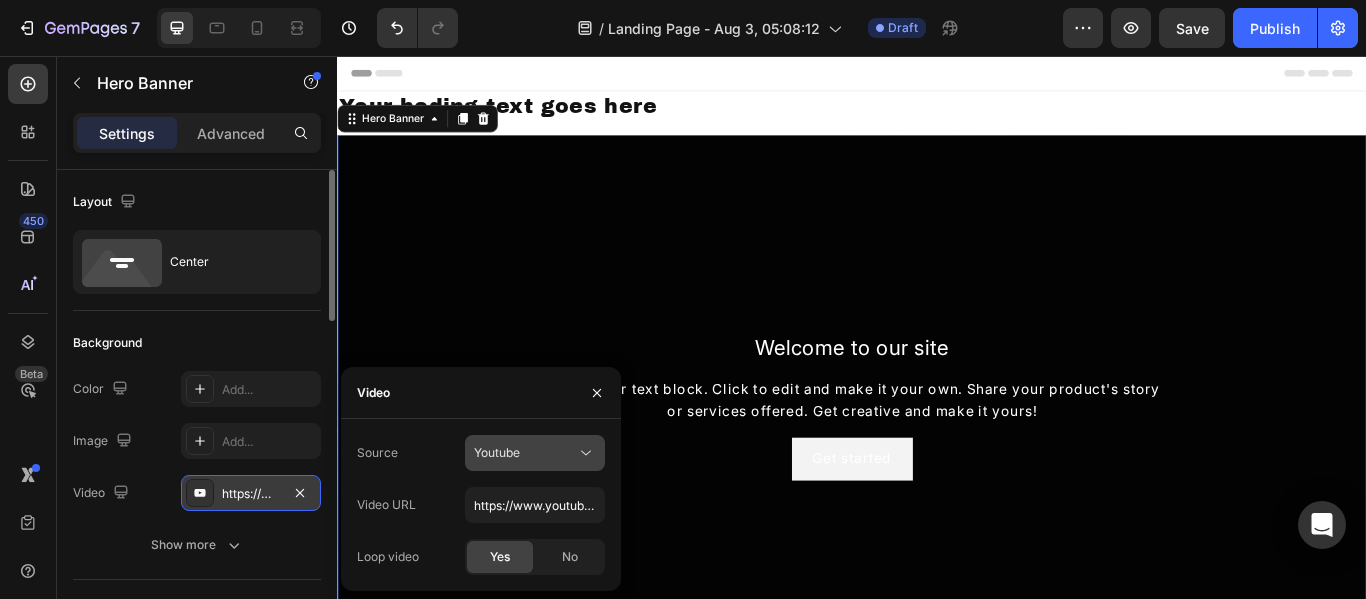 click on "Youtube" at bounding box center [525, 453] 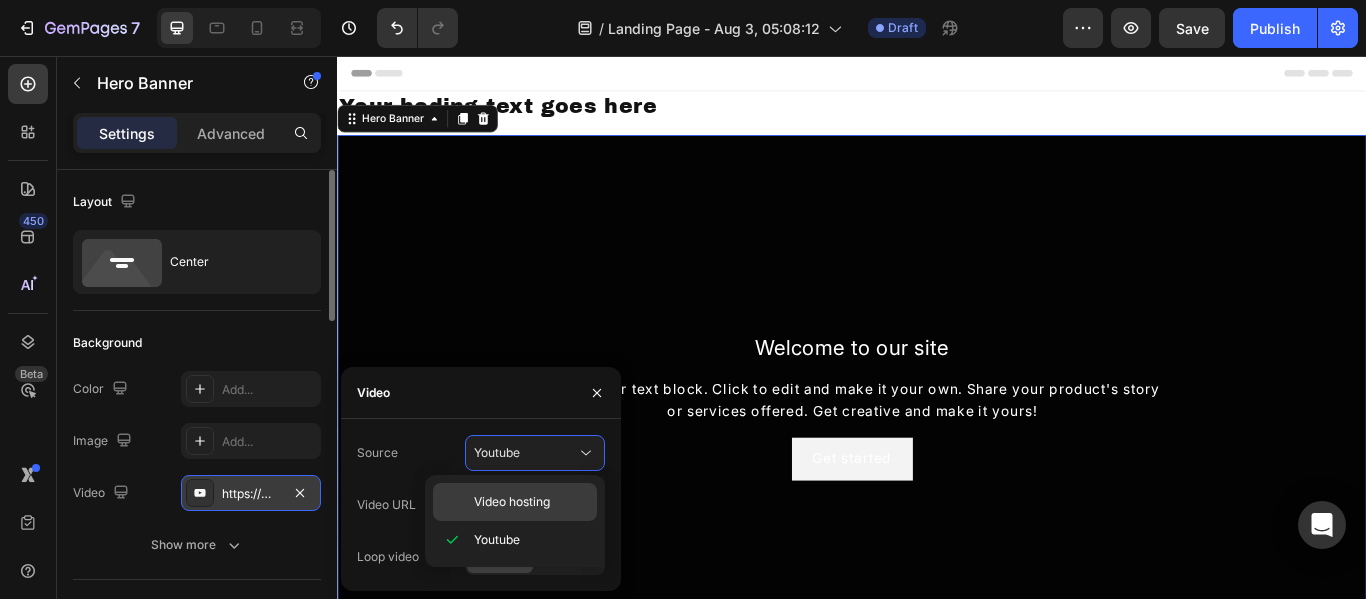 click on "Video hosting" at bounding box center [512, 502] 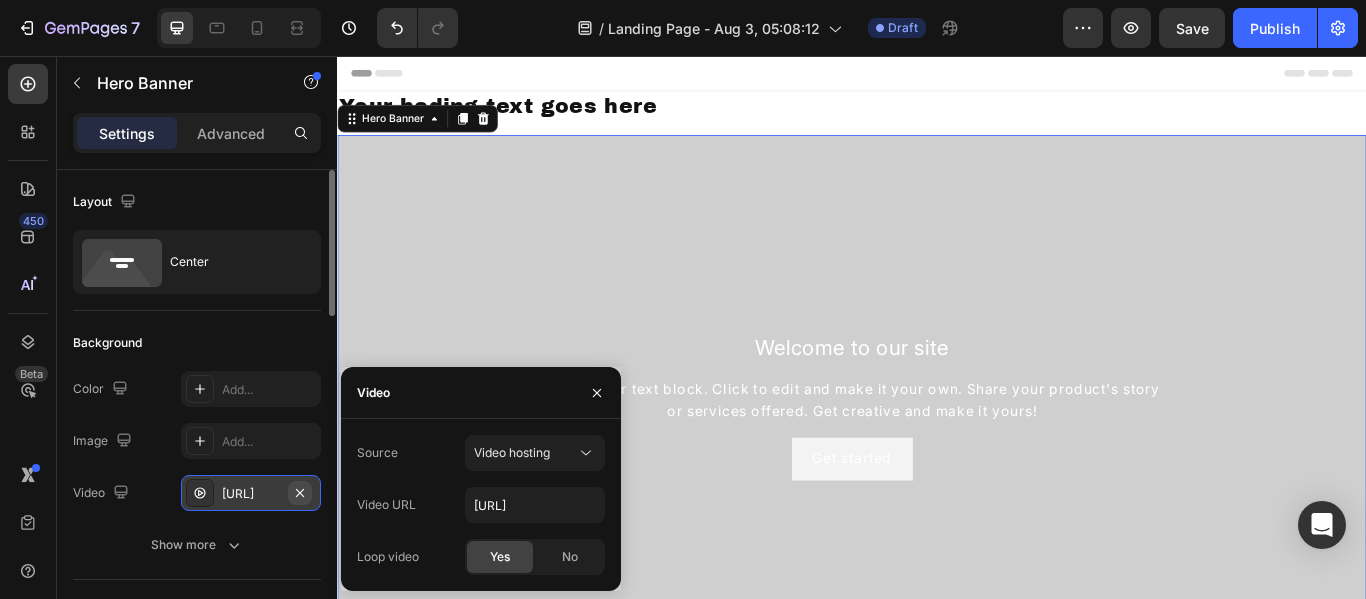 click 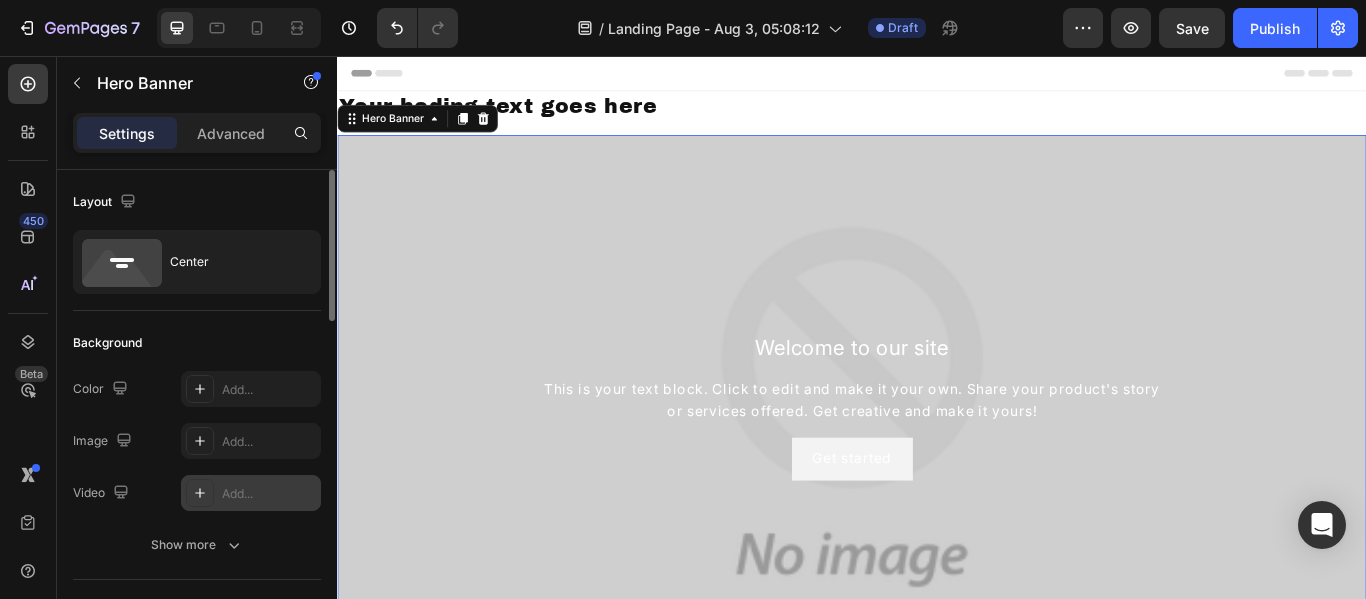 click on "Add..." at bounding box center (269, 494) 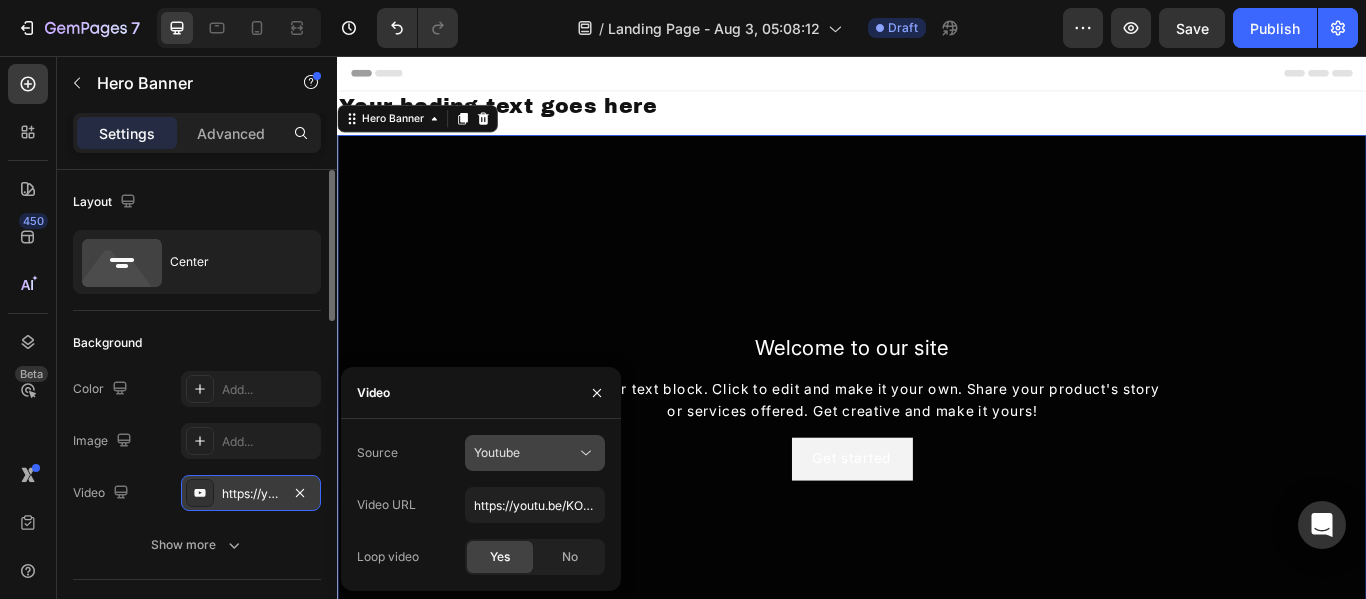 click on "Youtube" 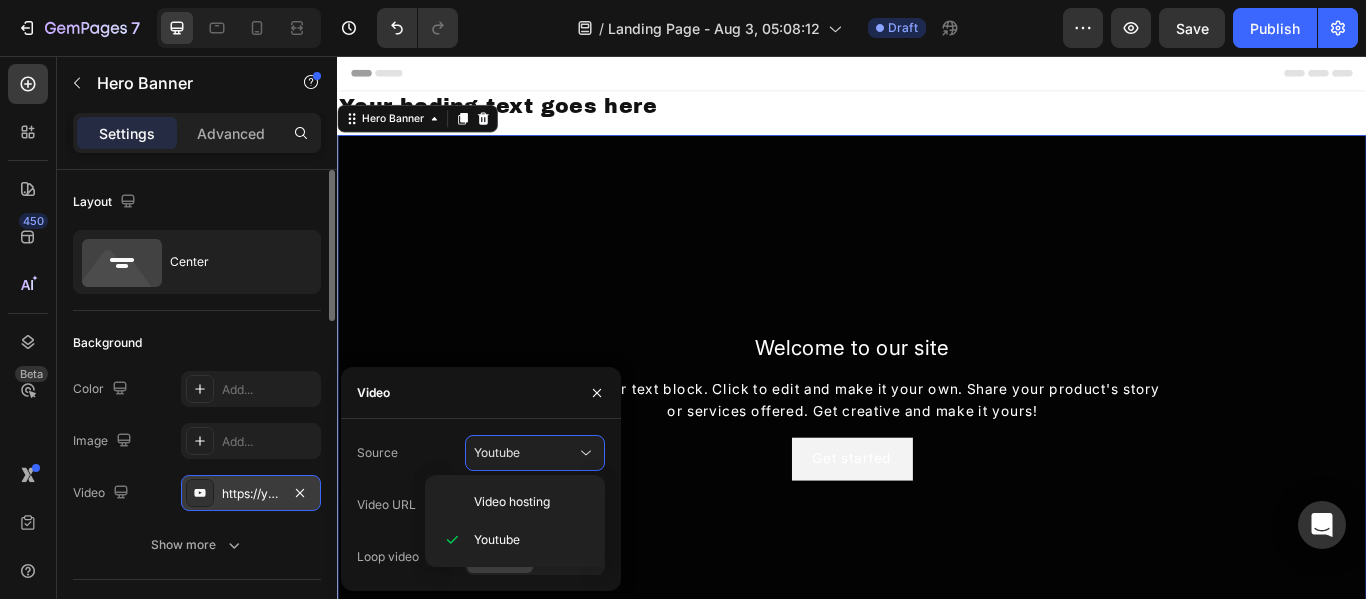 click on "Video URL" at bounding box center (386, 505) 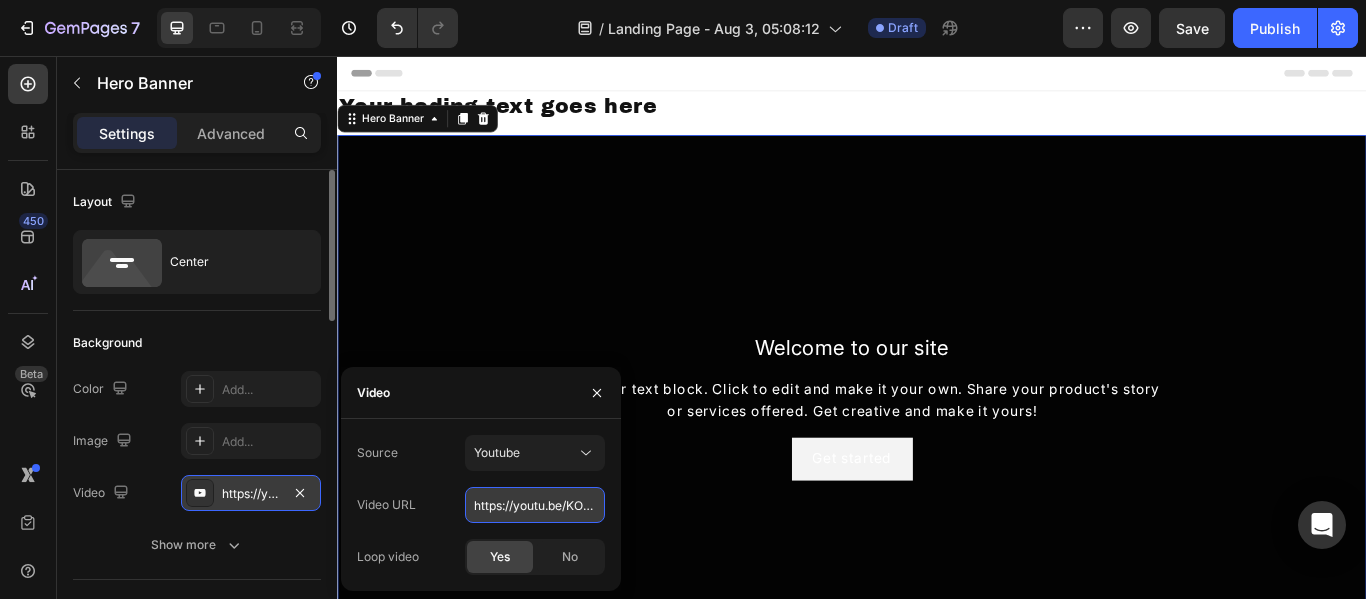 click on "https://youtu.be/KOxfzBp72uk" at bounding box center (535, 505) 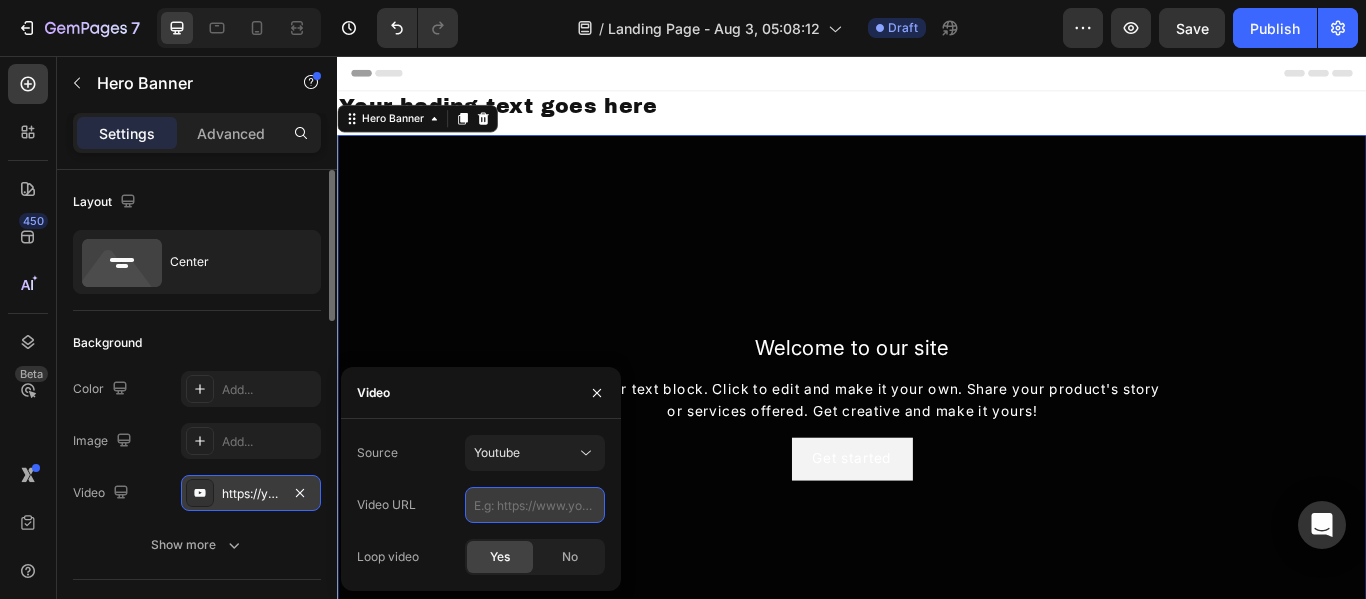 paste on "https://www.youtube.com/embed/CKO3k-xT9ZI?si=TYBthdyLNYNcjsH9" 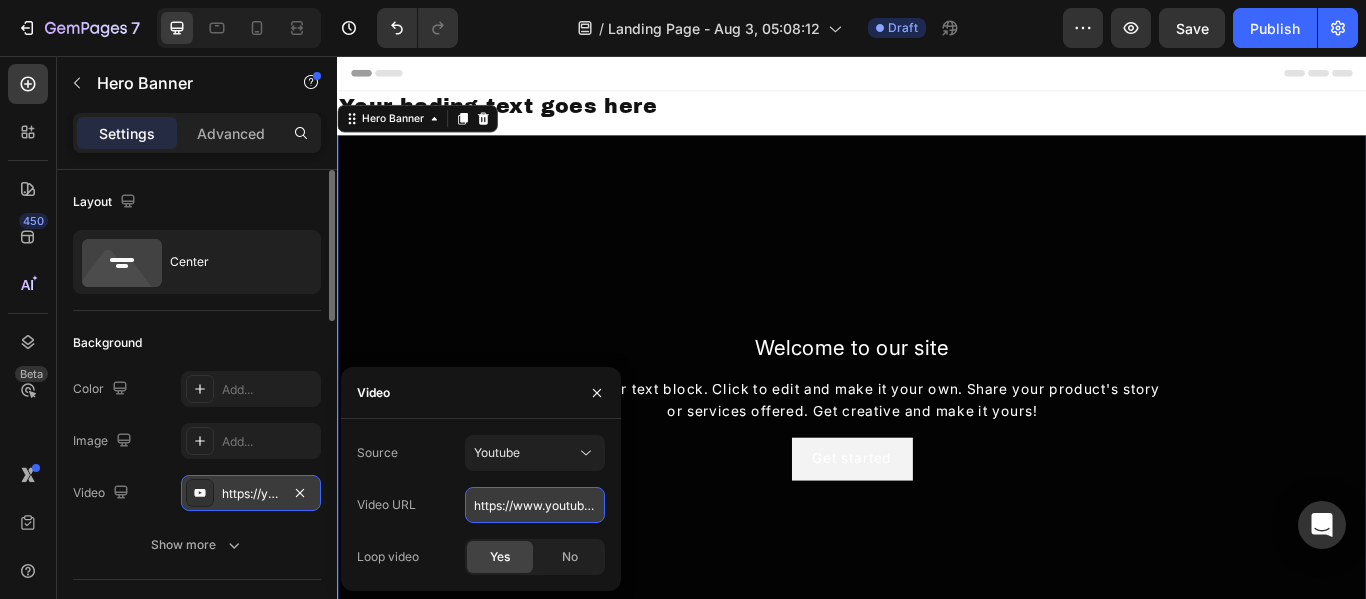 scroll, scrollTop: 0, scrollLeft: 286, axis: horizontal 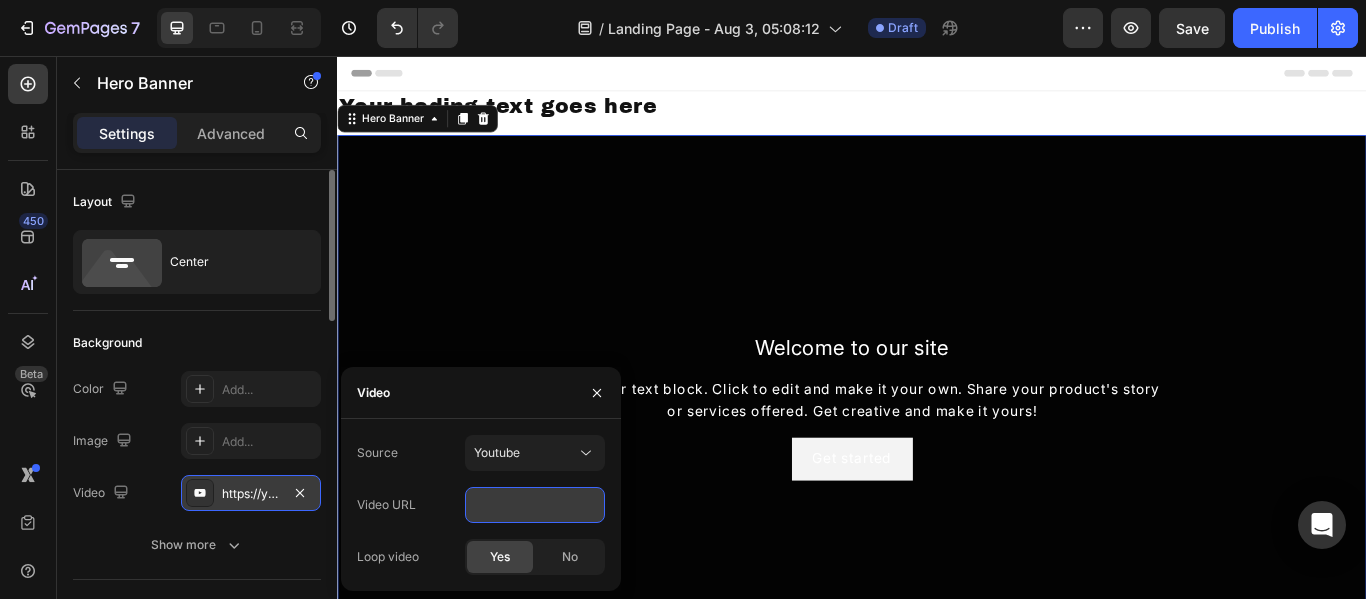 type on "https://www.youtube.com/embed/CKO3k-xT9ZI?si=TYBthdyLNYNcjsH9" 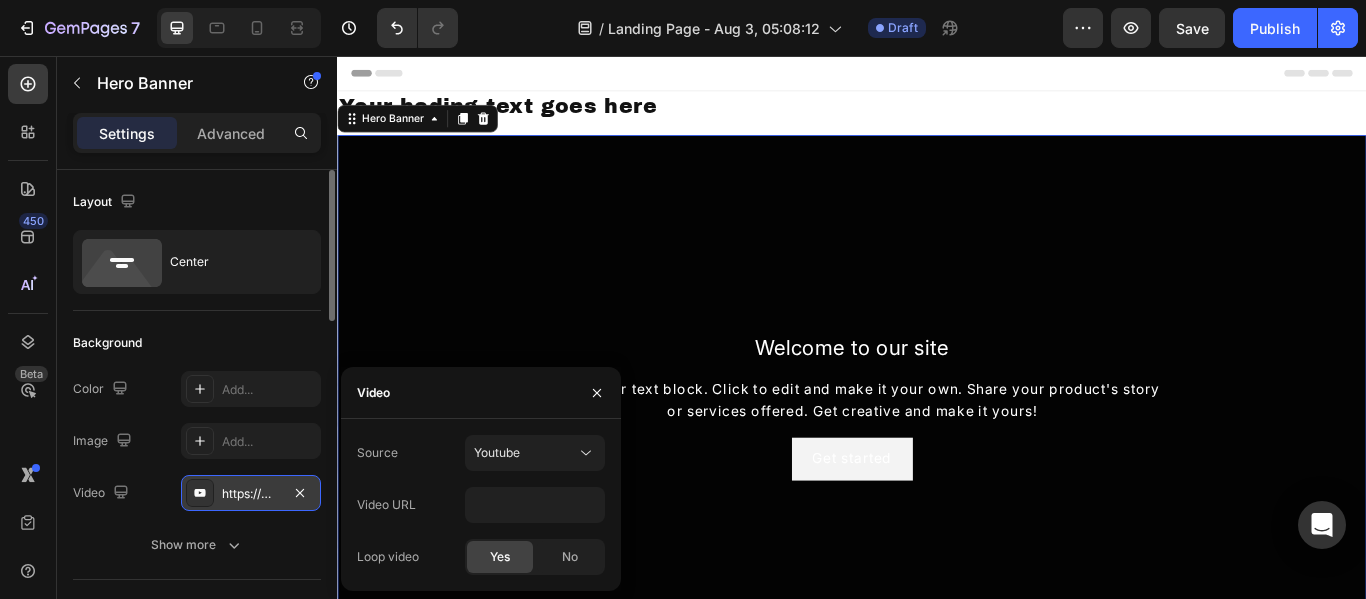 click on "Yes" 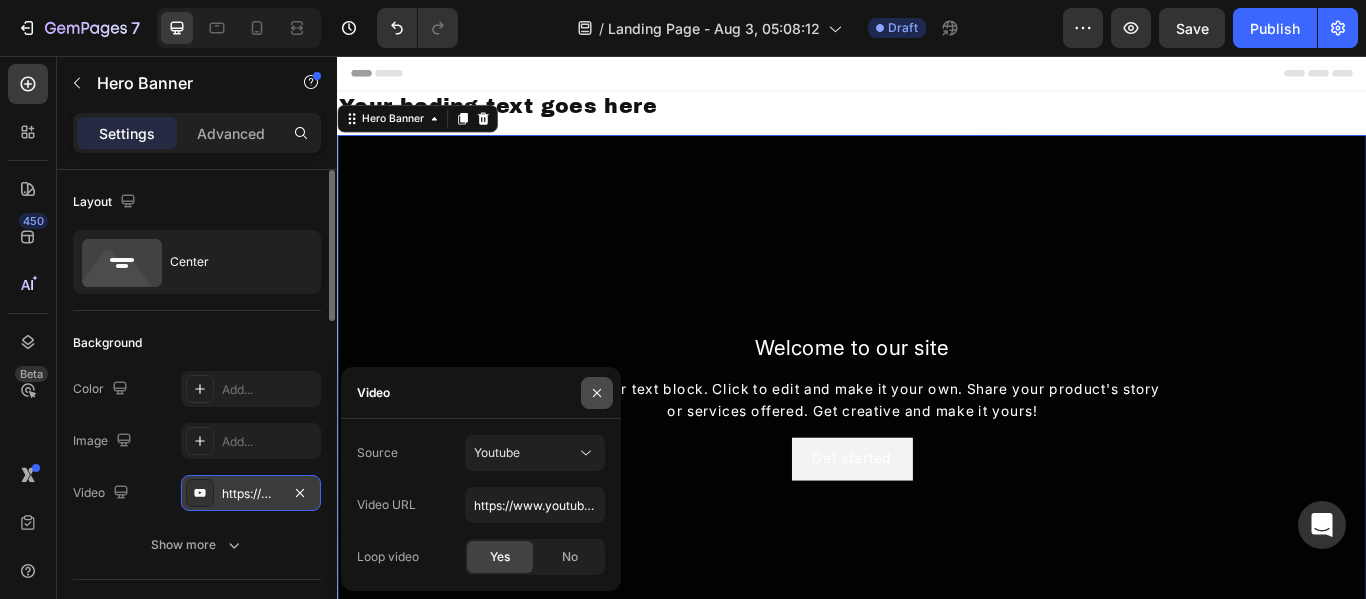 click 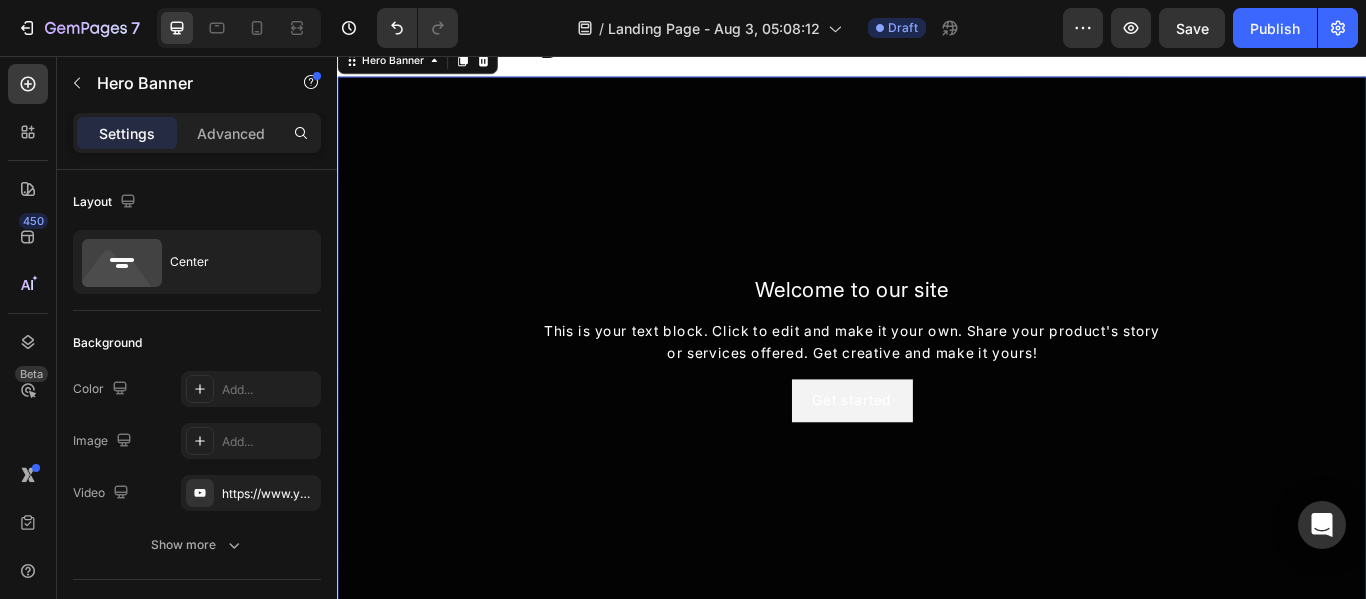 scroll, scrollTop: 0, scrollLeft: 0, axis: both 